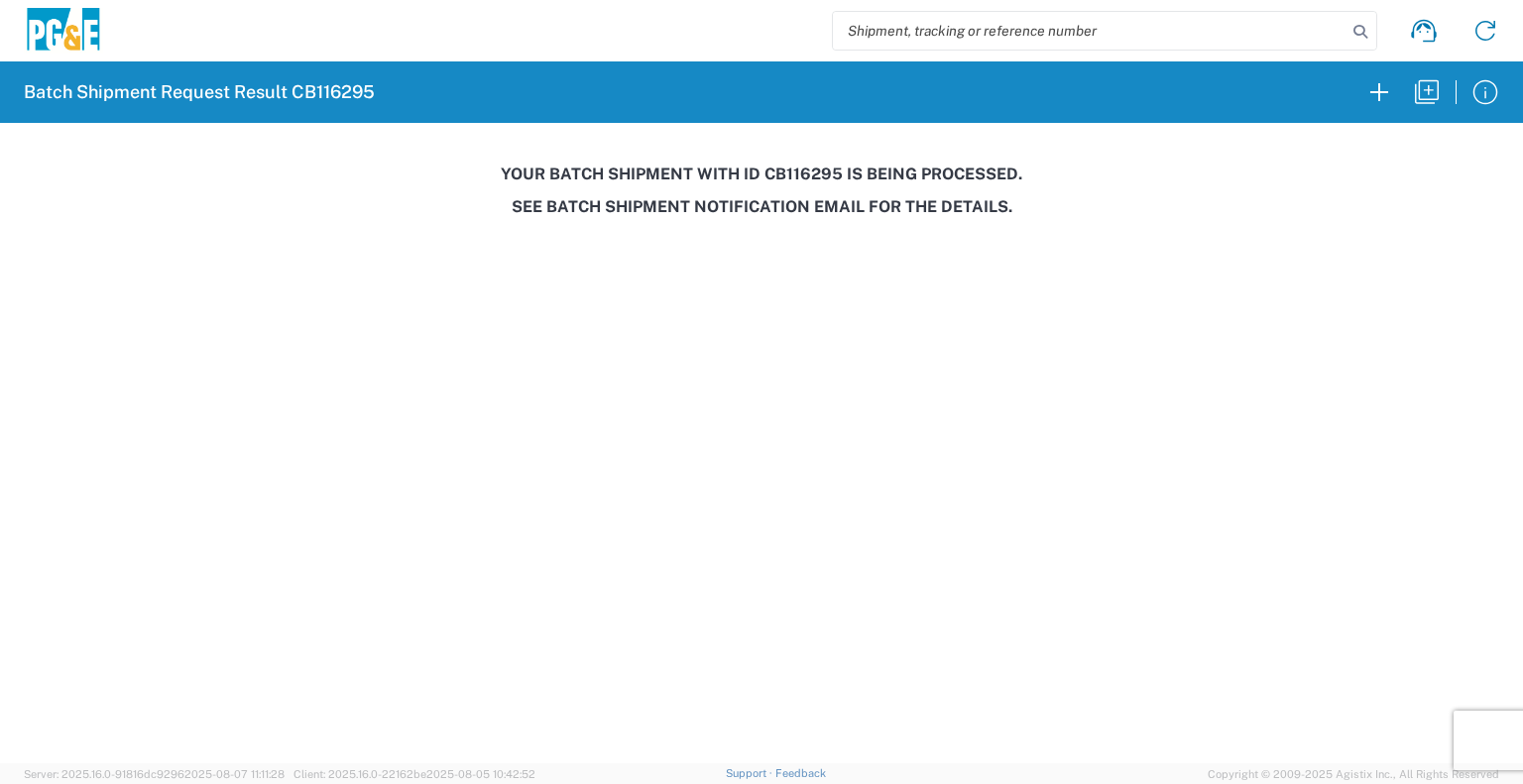 scroll, scrollTop: 0, scrollLeft: 0, axis: both 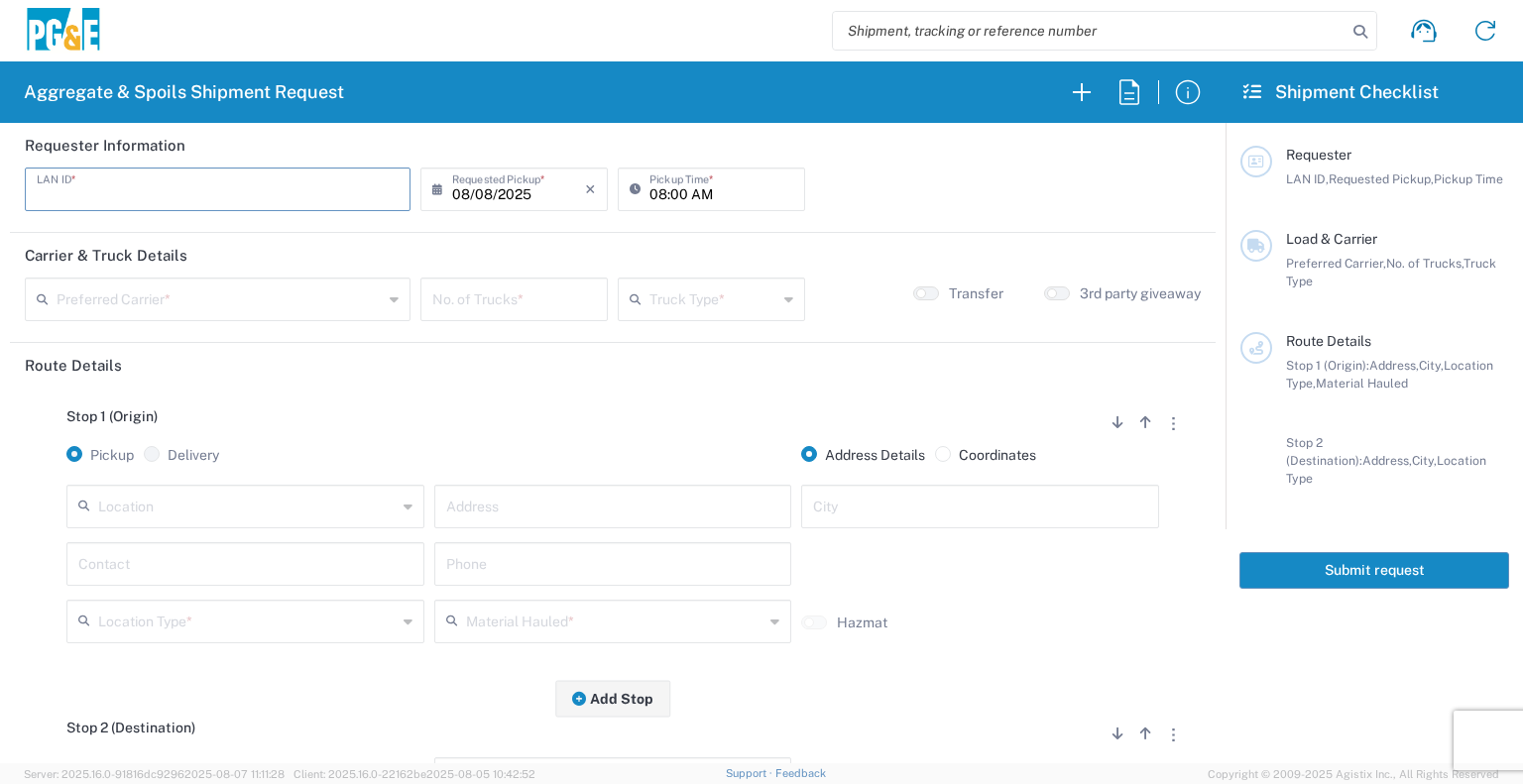 click at bounding box center [217, 187] 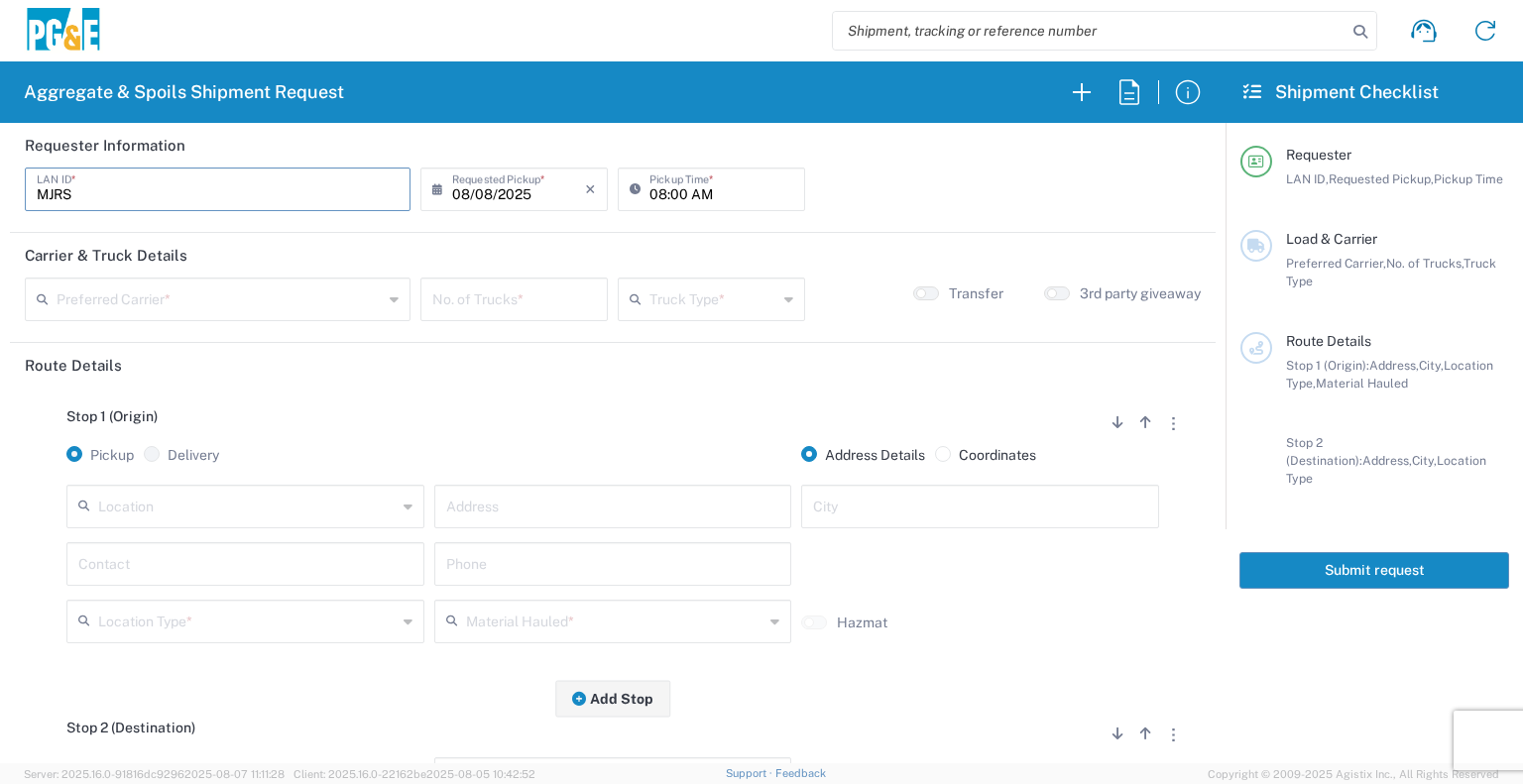 type on "MJRS" 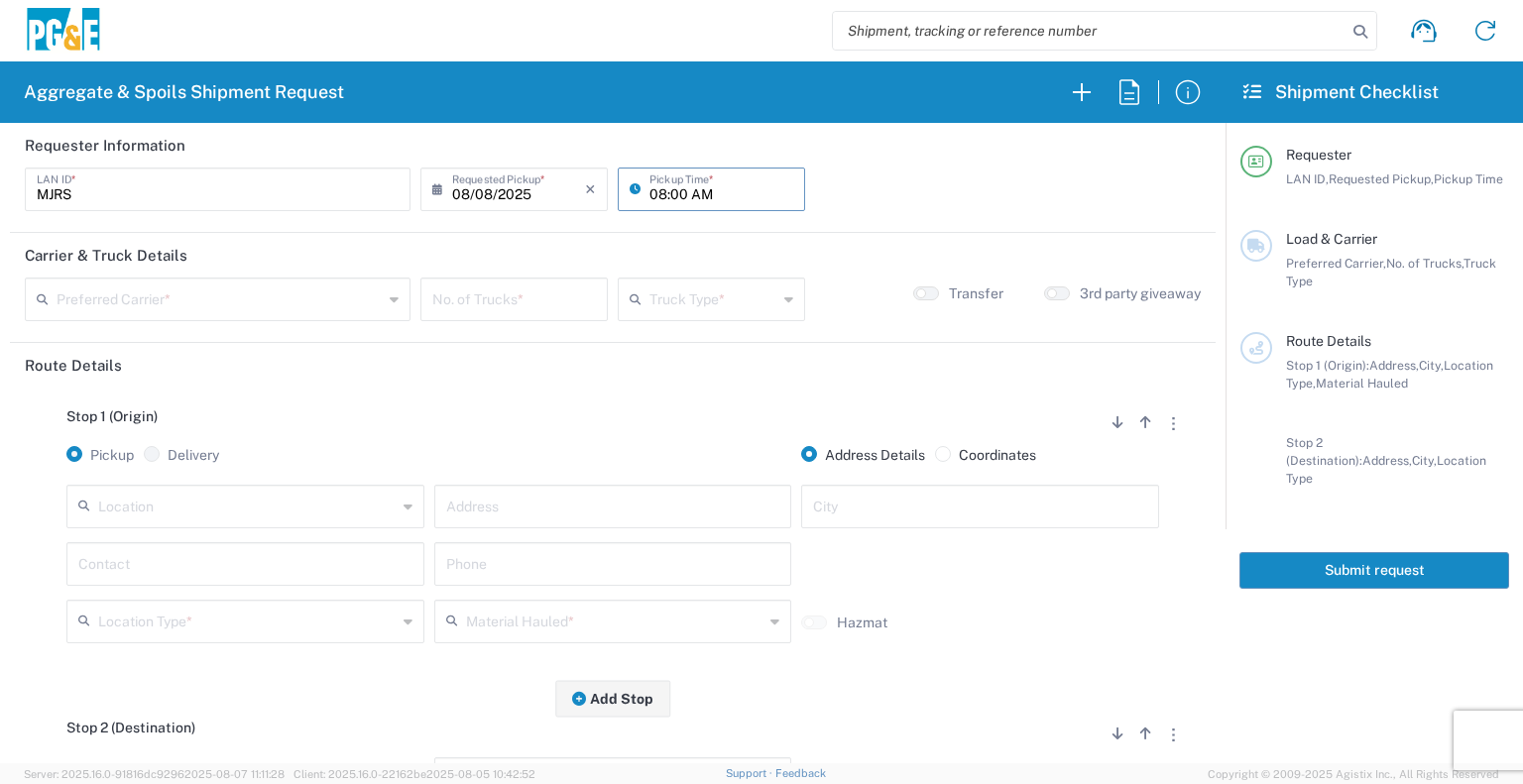 click on "08:00 AM" at bounding box center [721, 187] 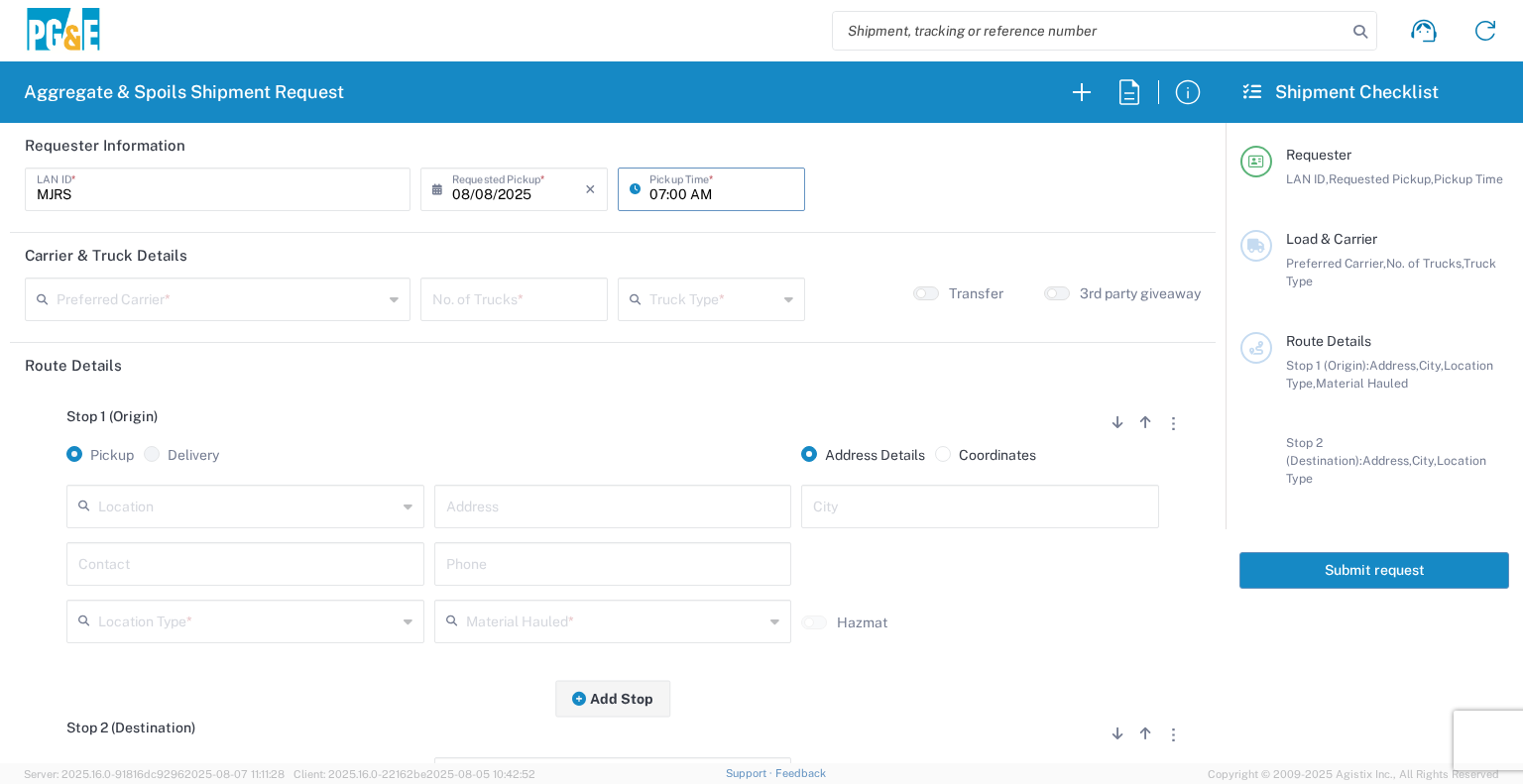type on "07:00 AM" 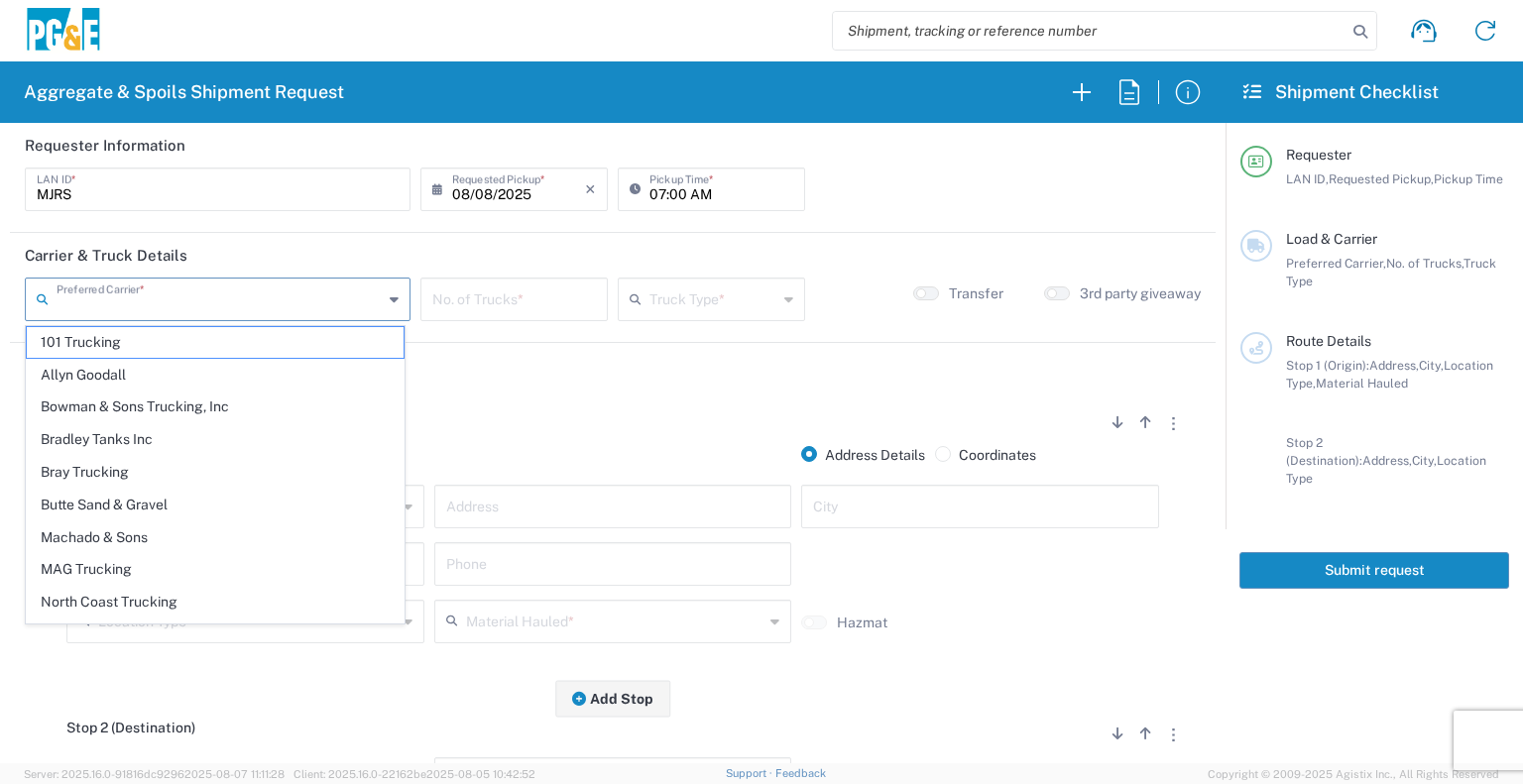click at bounding box center (219, 297) 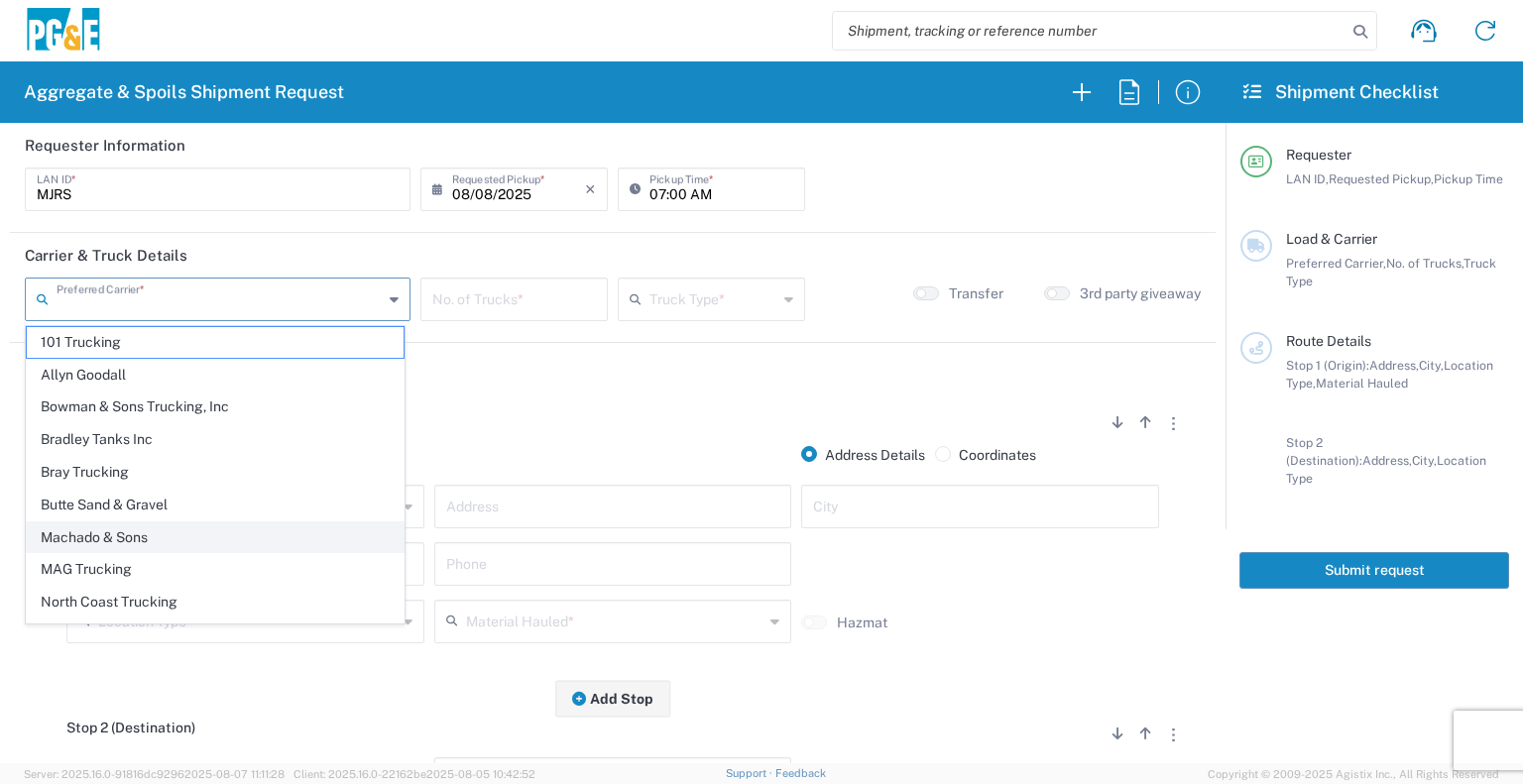 scroll, scrollTop: 56, scrollLeft: 0, axis: vertical 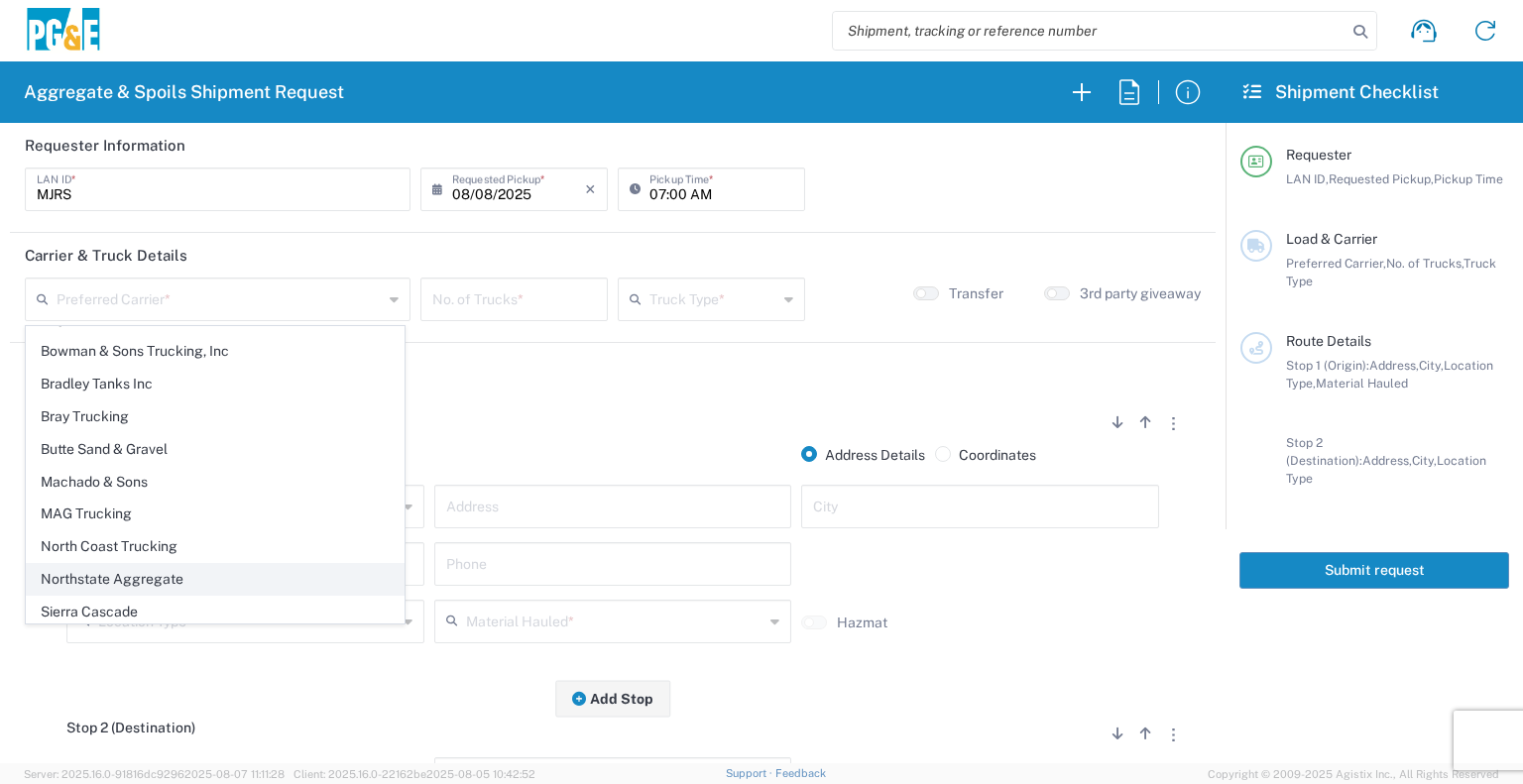 click on "Northstate Aggregate" 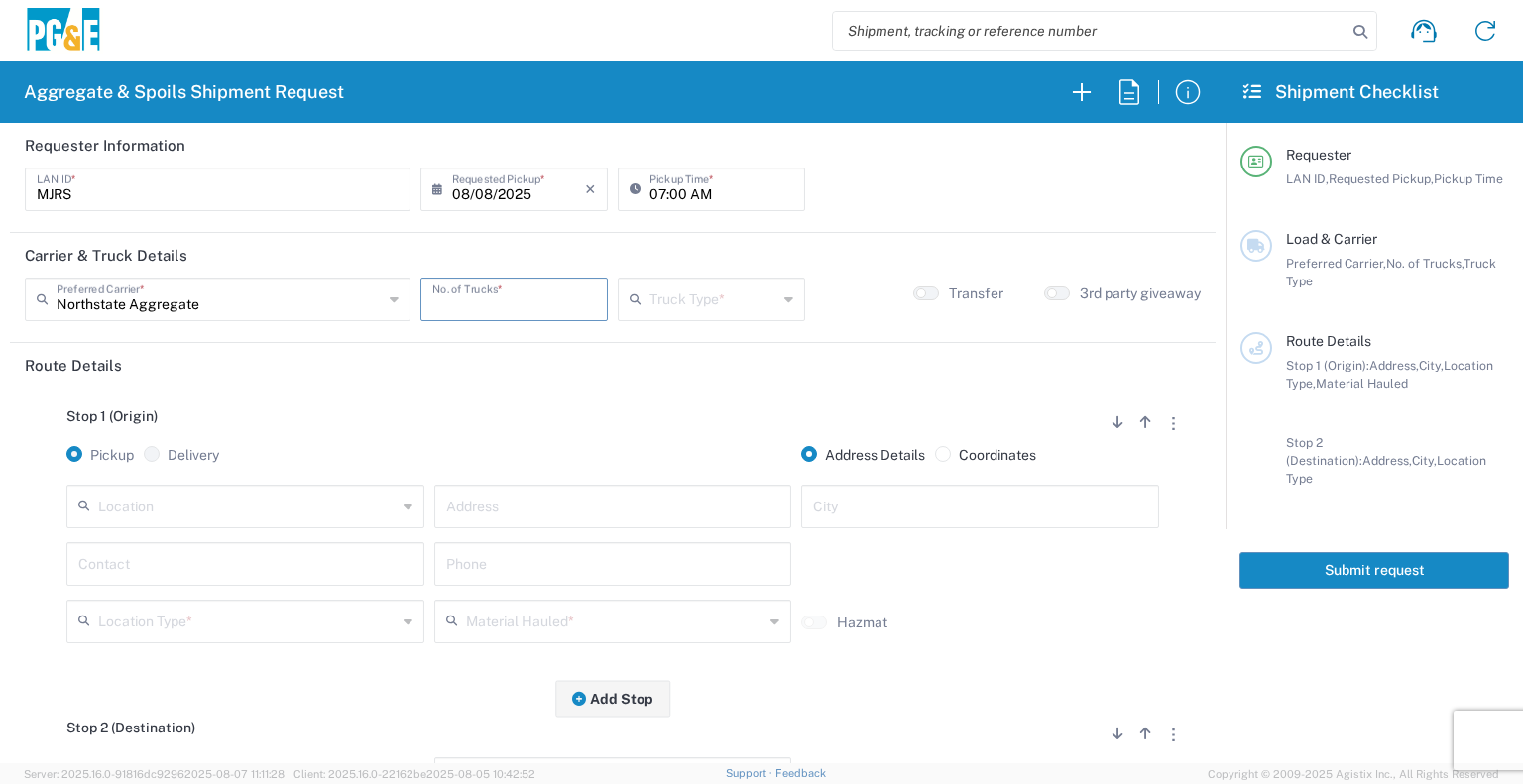 click at bounding box center [514, 297] 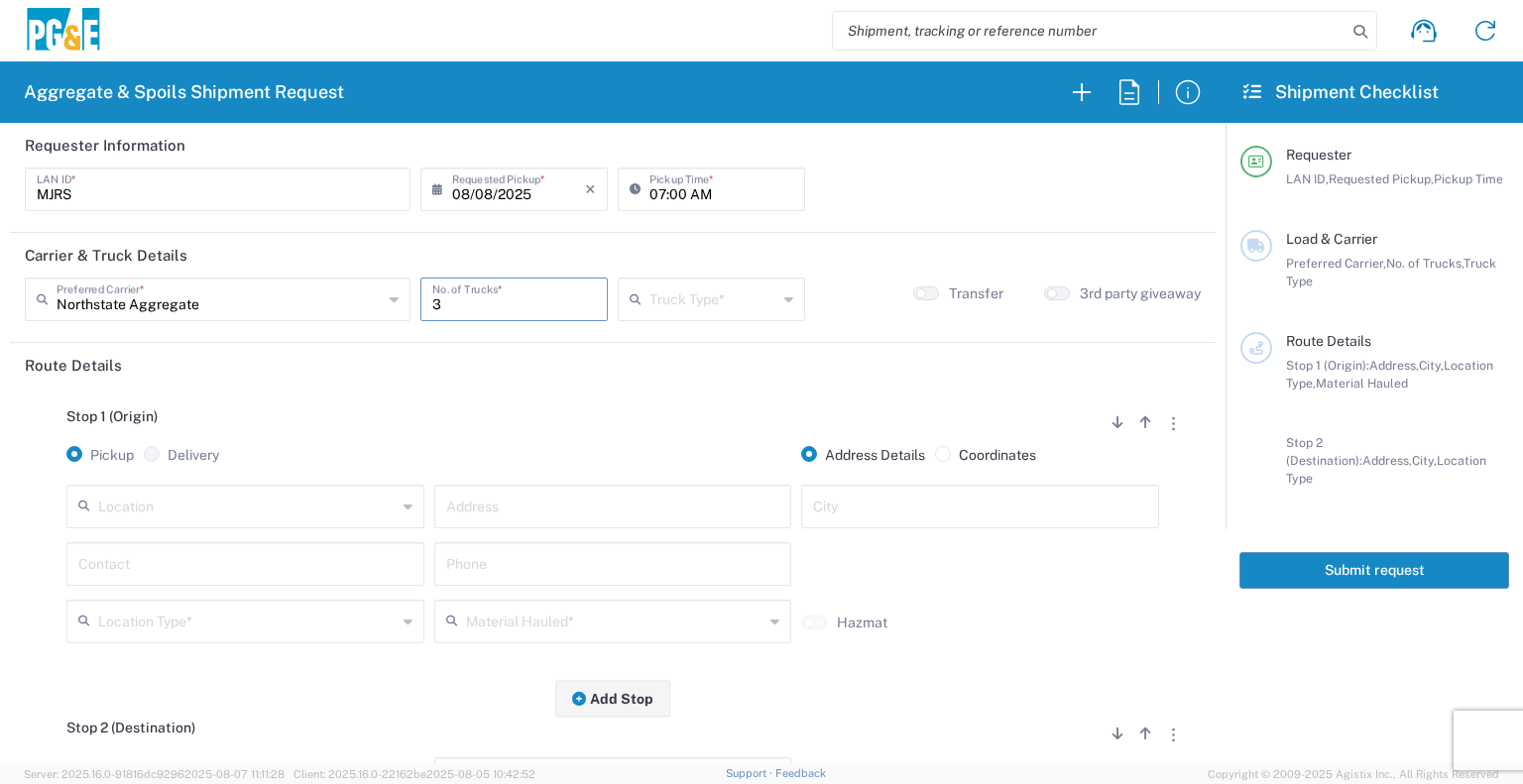 type on "3" 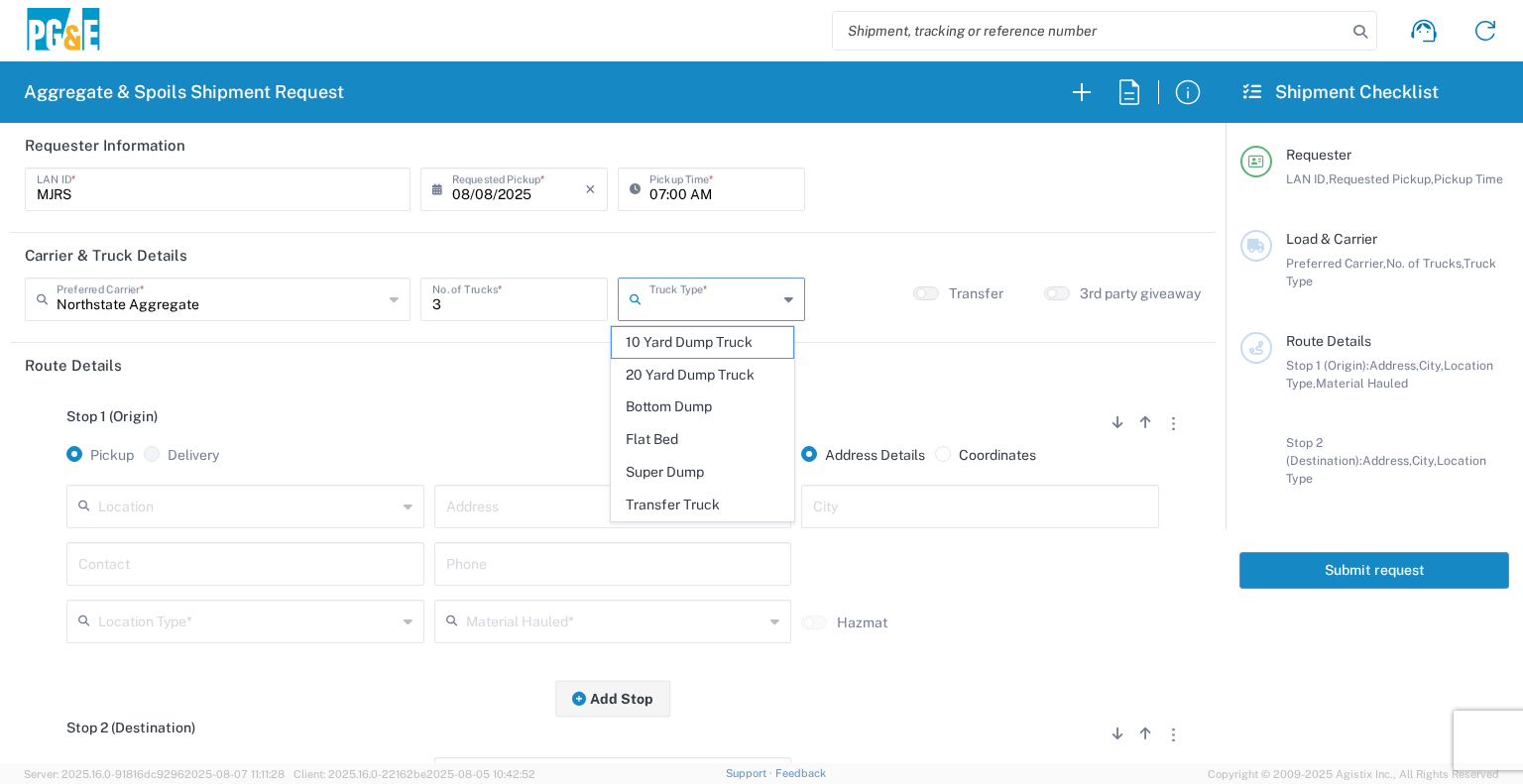 click at bounding box center [713, 297] 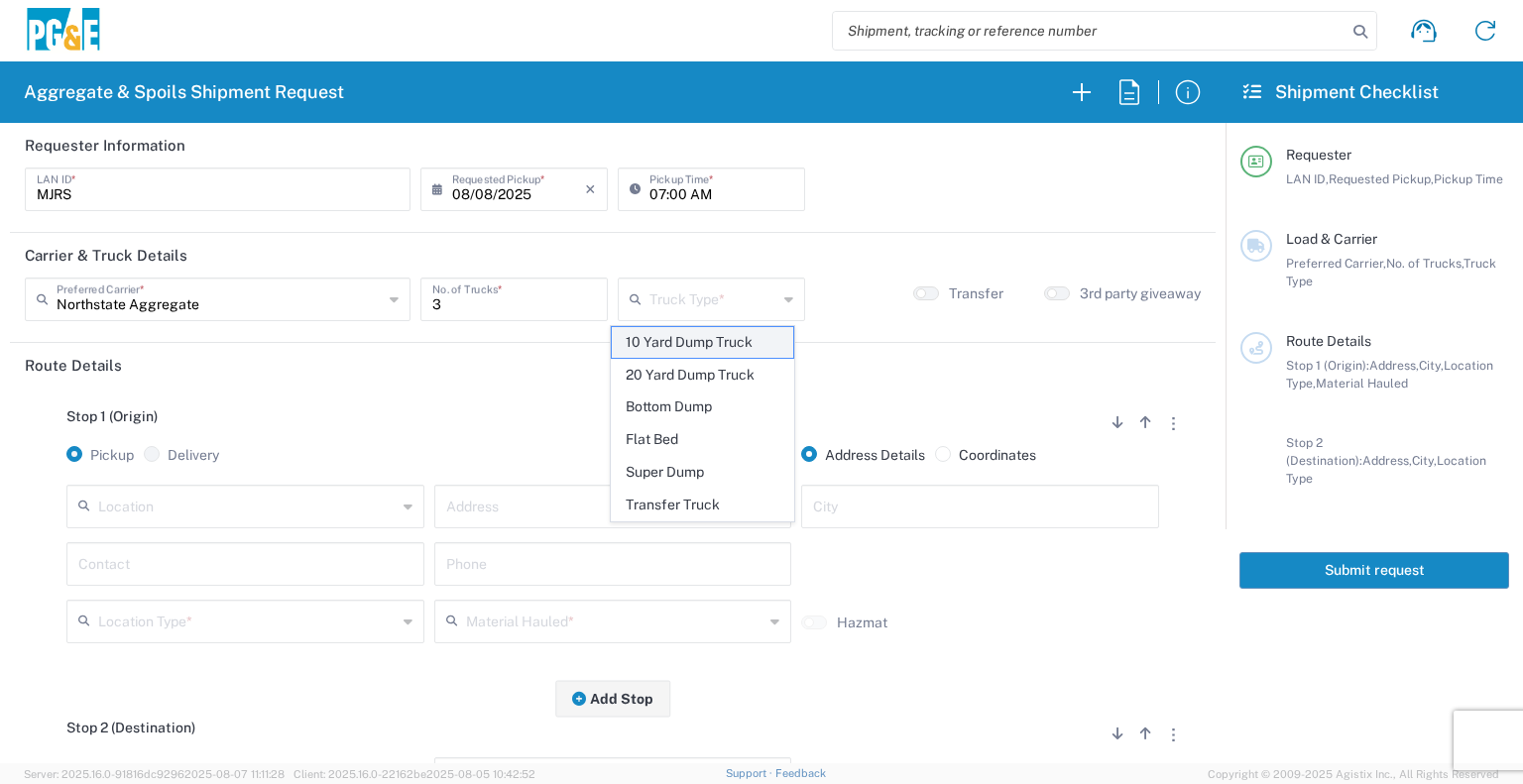 click on "10 Yard Dump Truck" 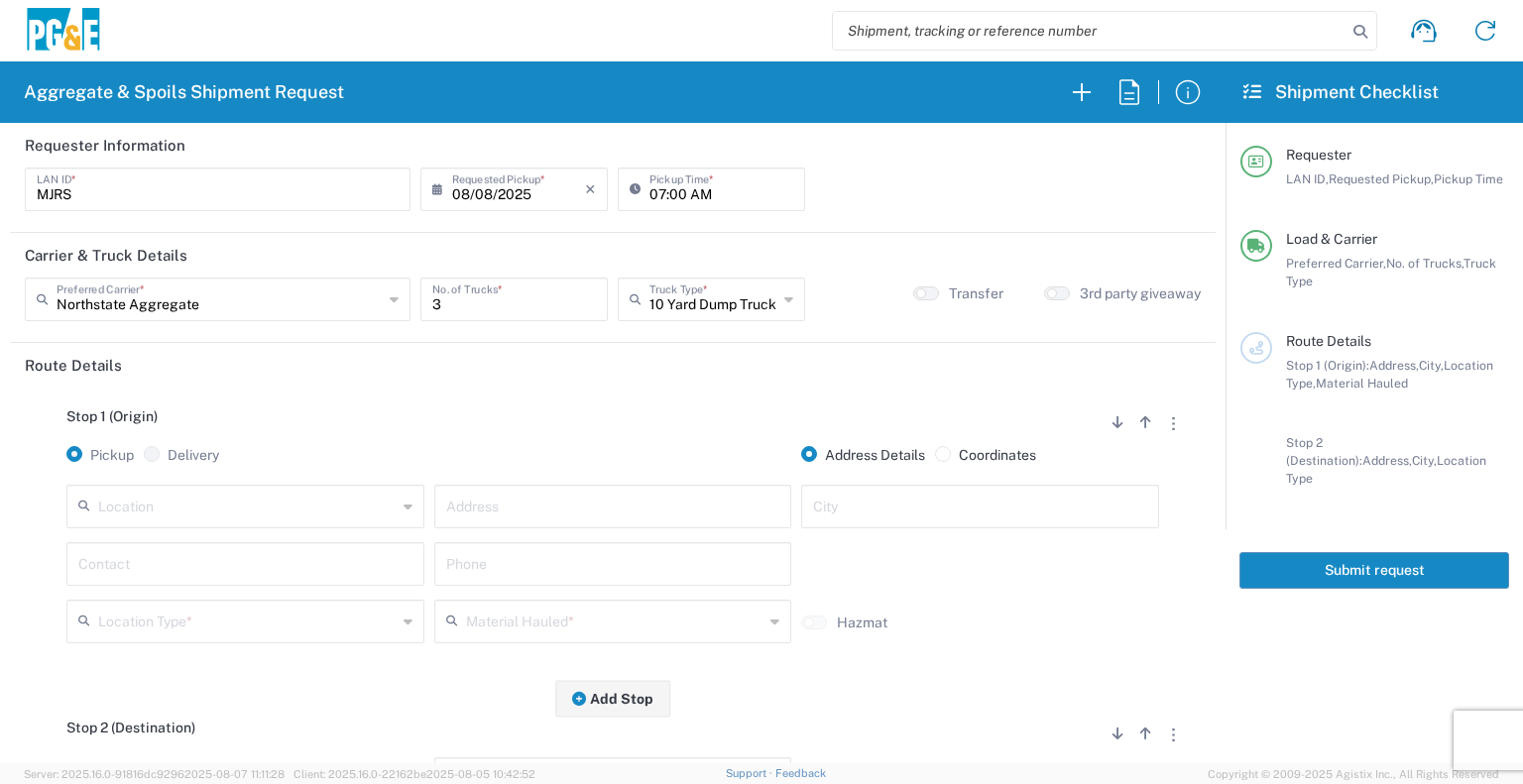 click at bounding box center [613, 504] 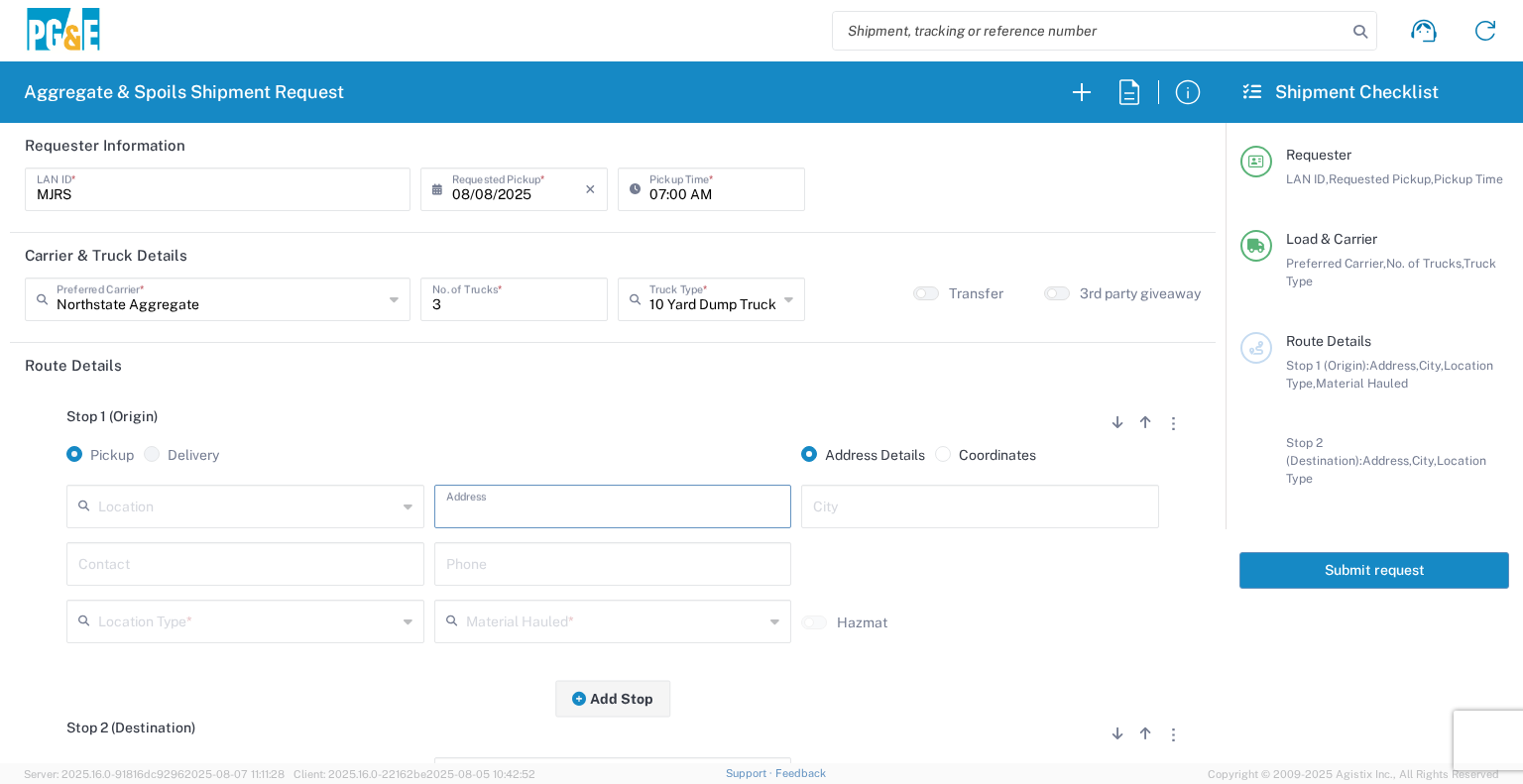 paste on "6854 Pentz Rd," 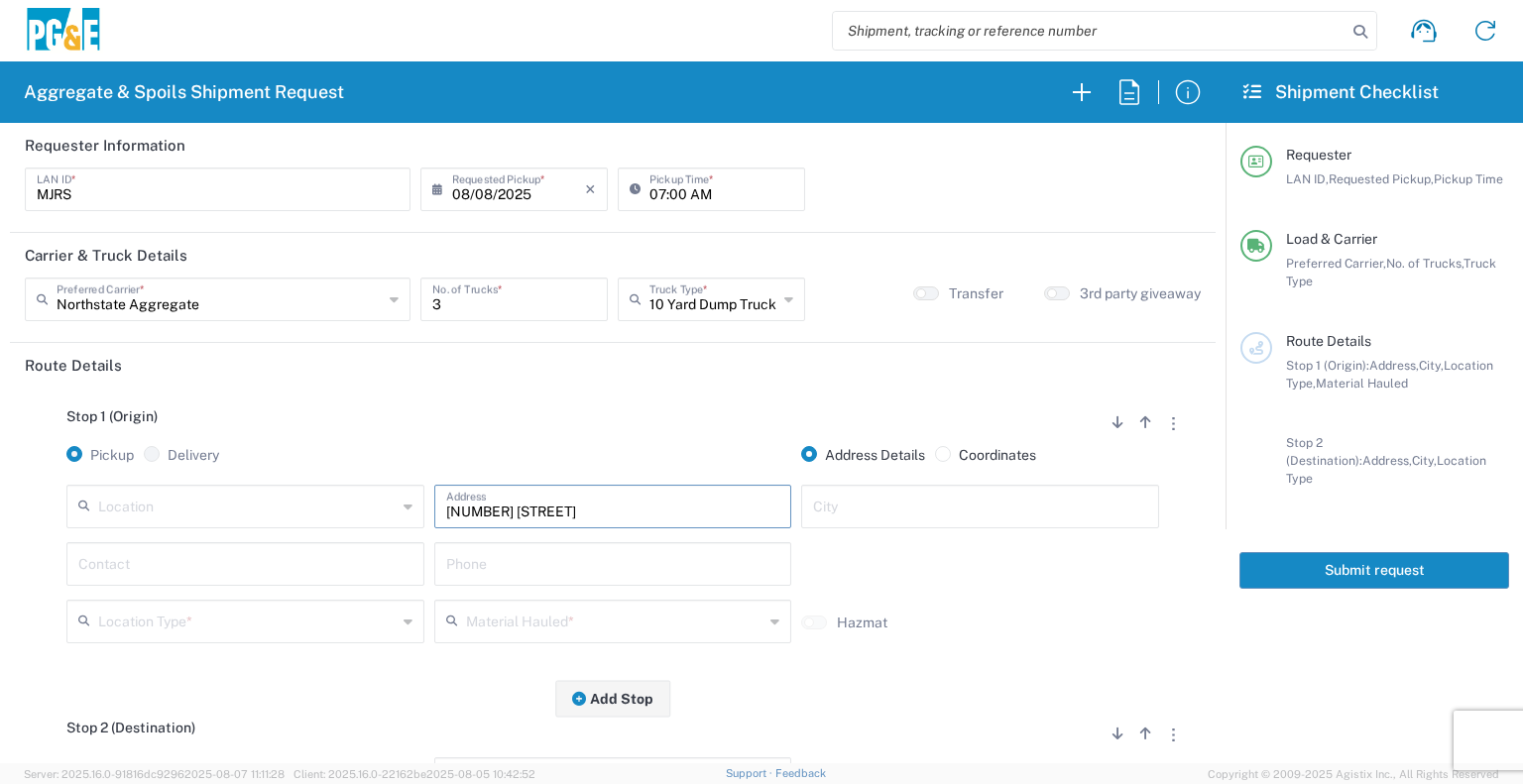 type on "6854 Pentz Rd," 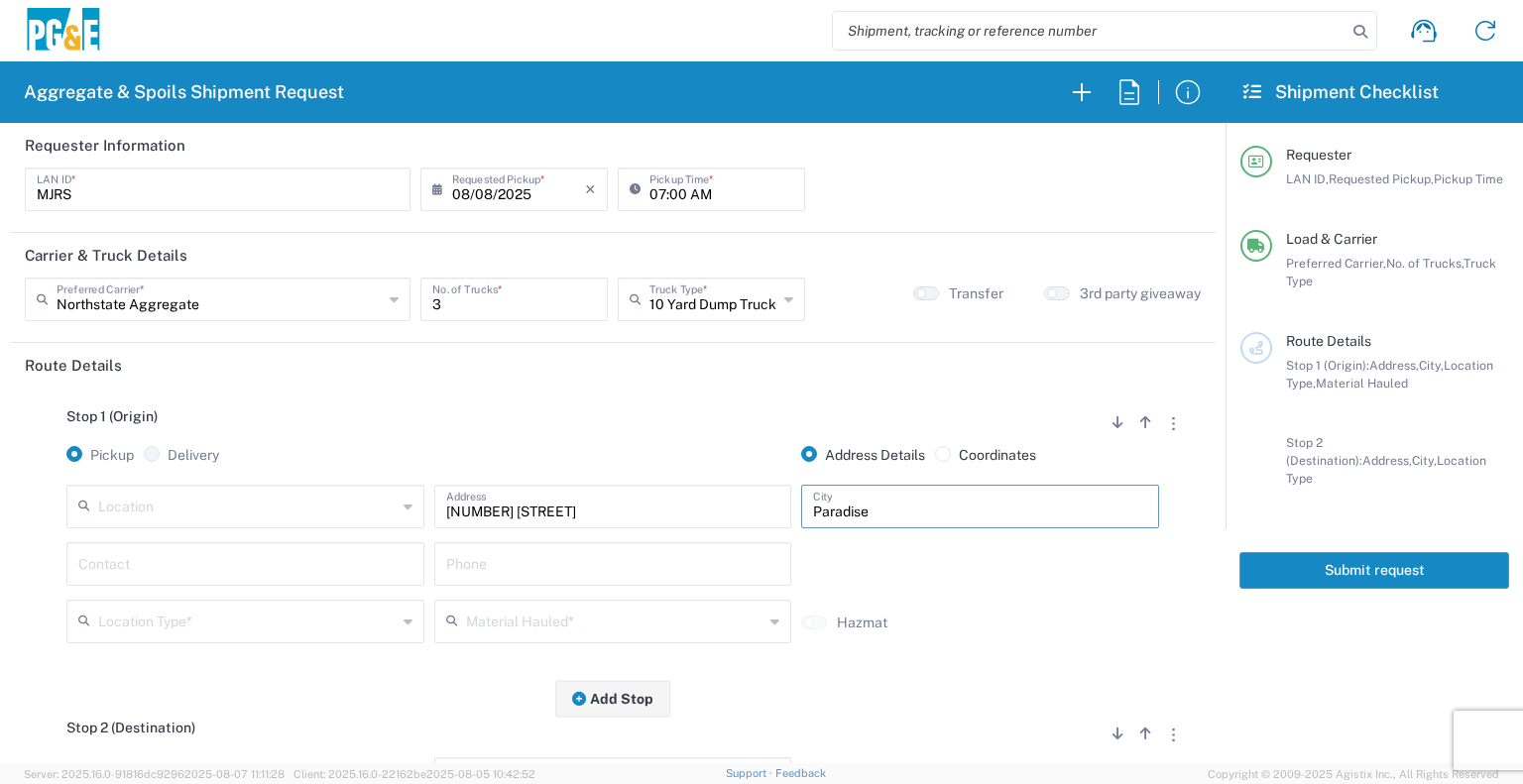 type on "Paradise" 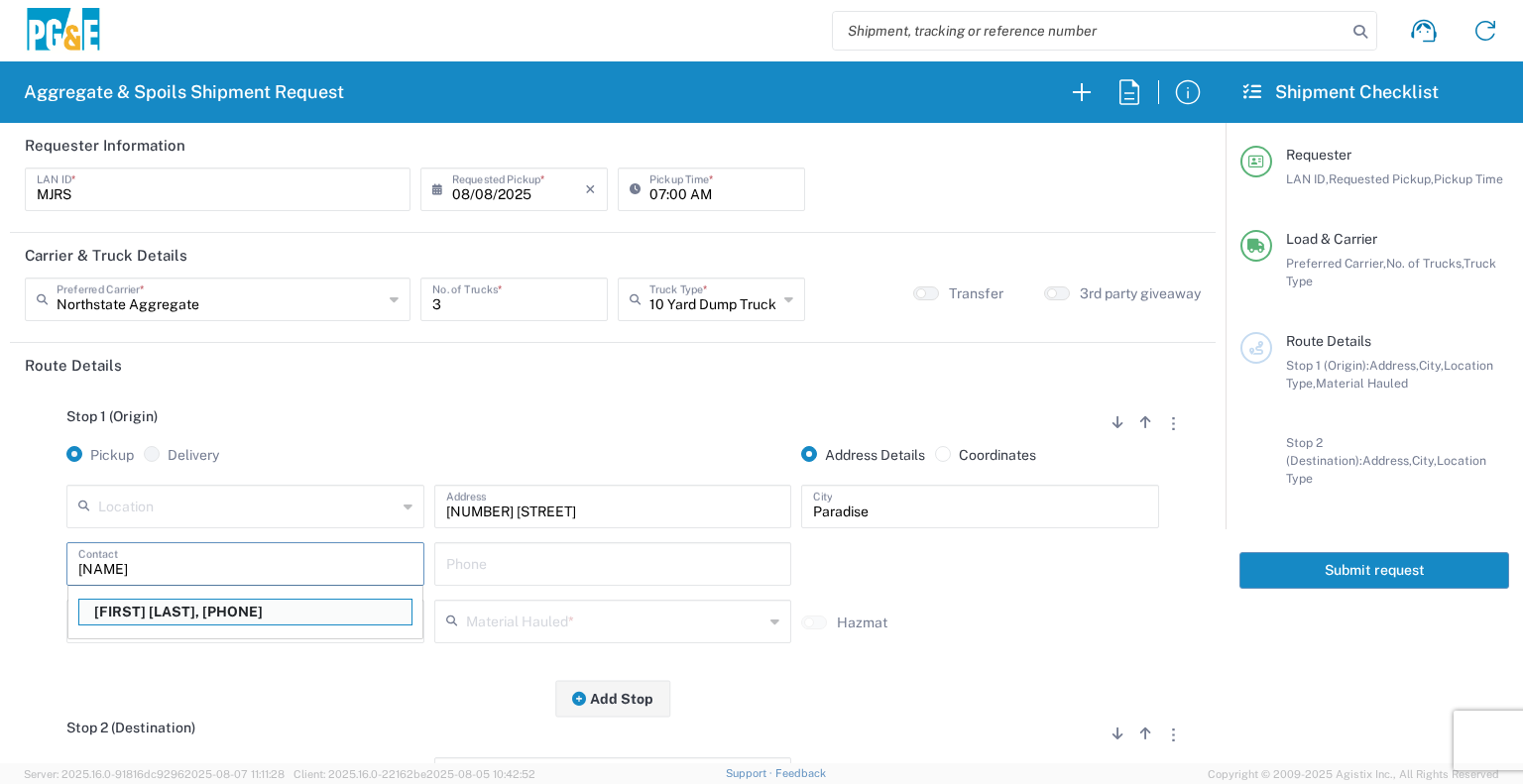 type on "Matt Robbins" 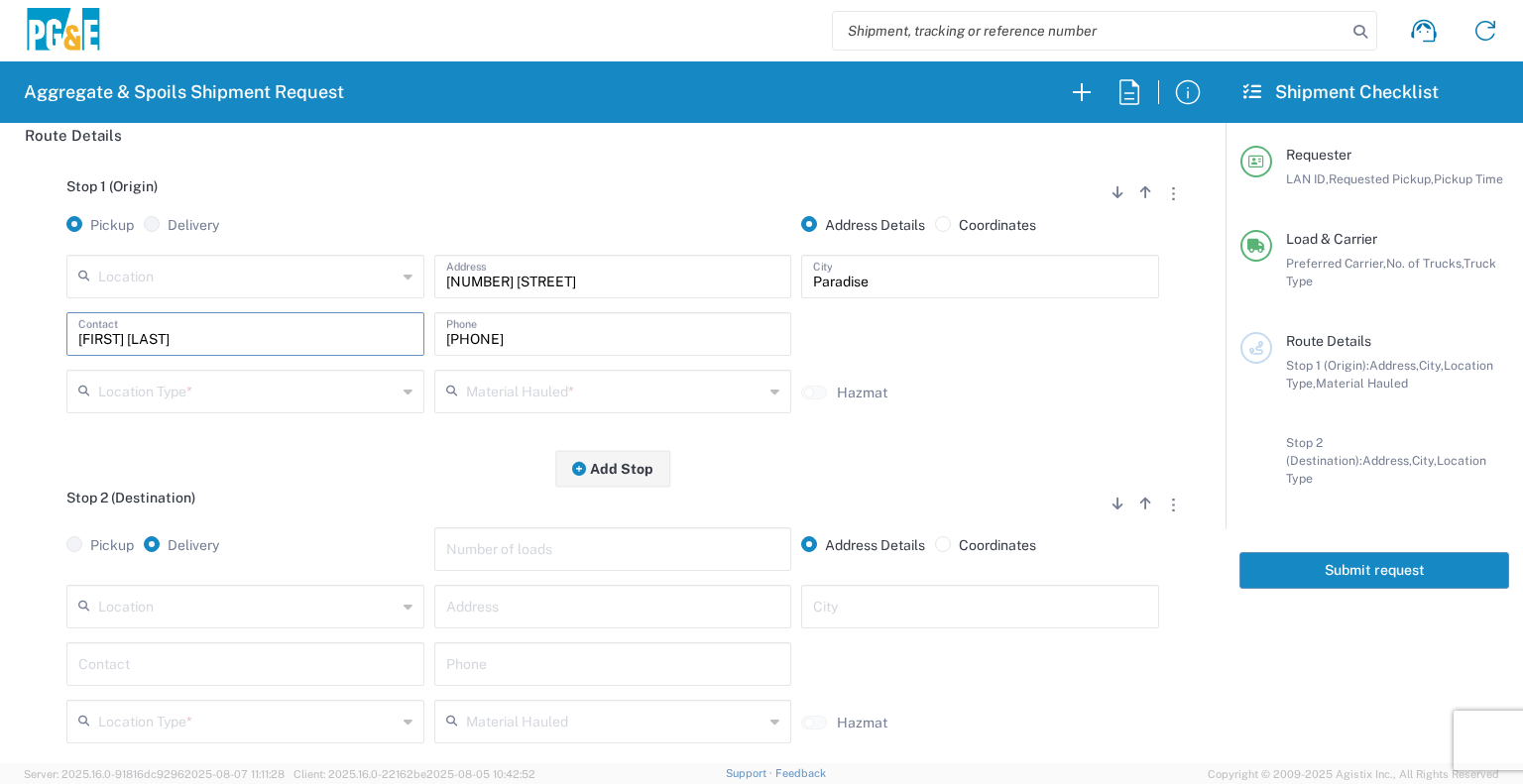 scroll, scrollTop: 230, scrollLeft: 0, axis: vertical 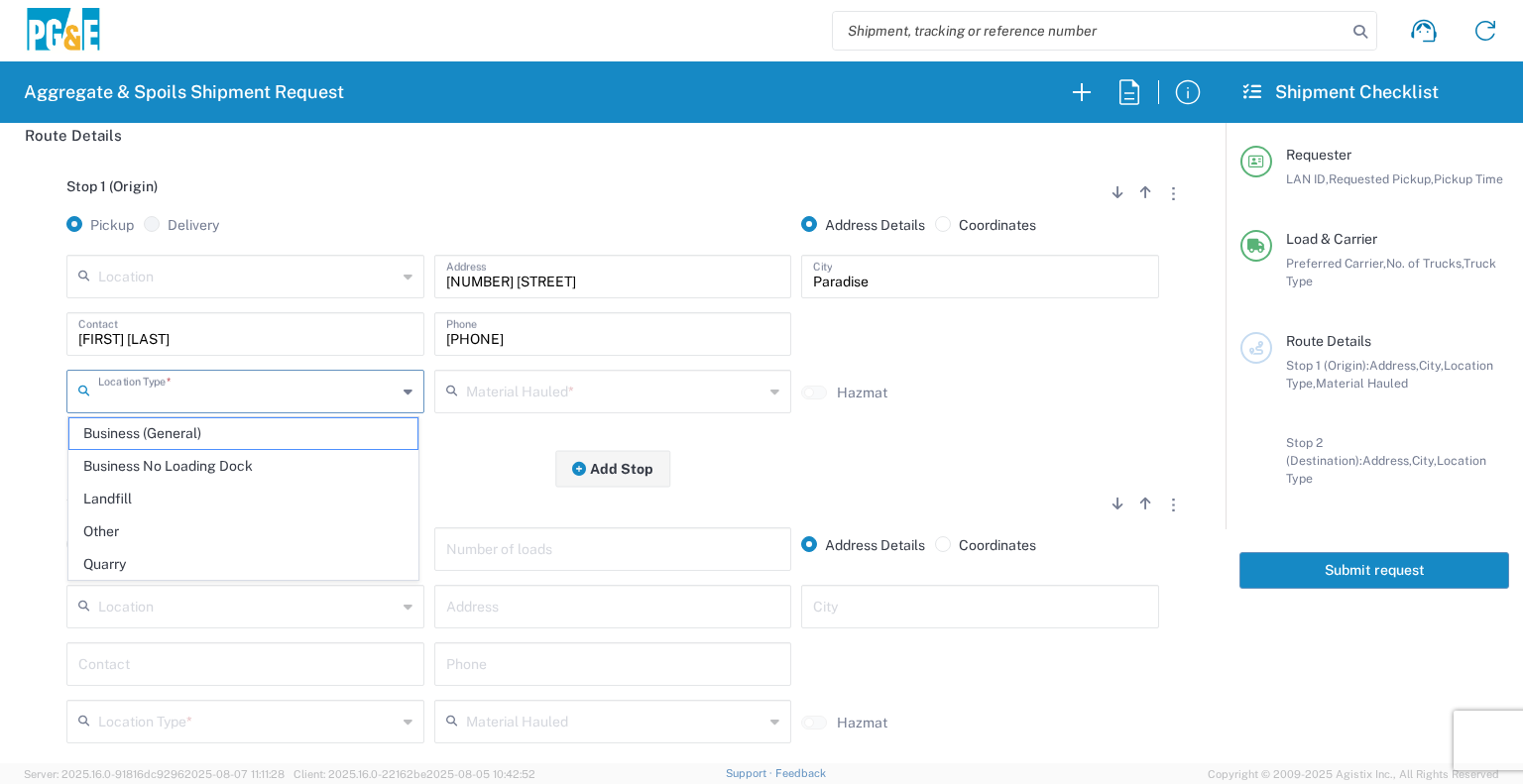 click at bounding box center [247, 390] 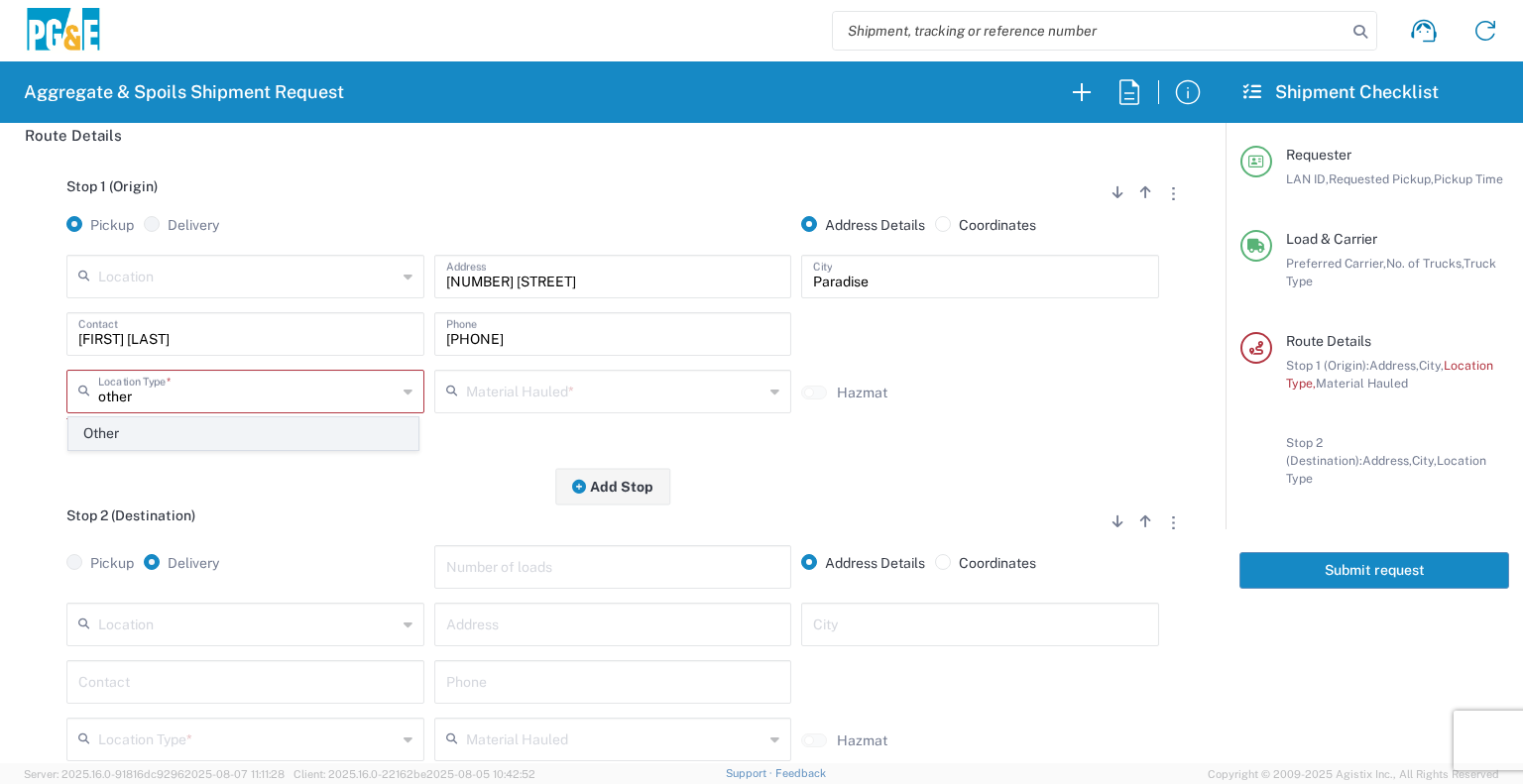click on "Other" 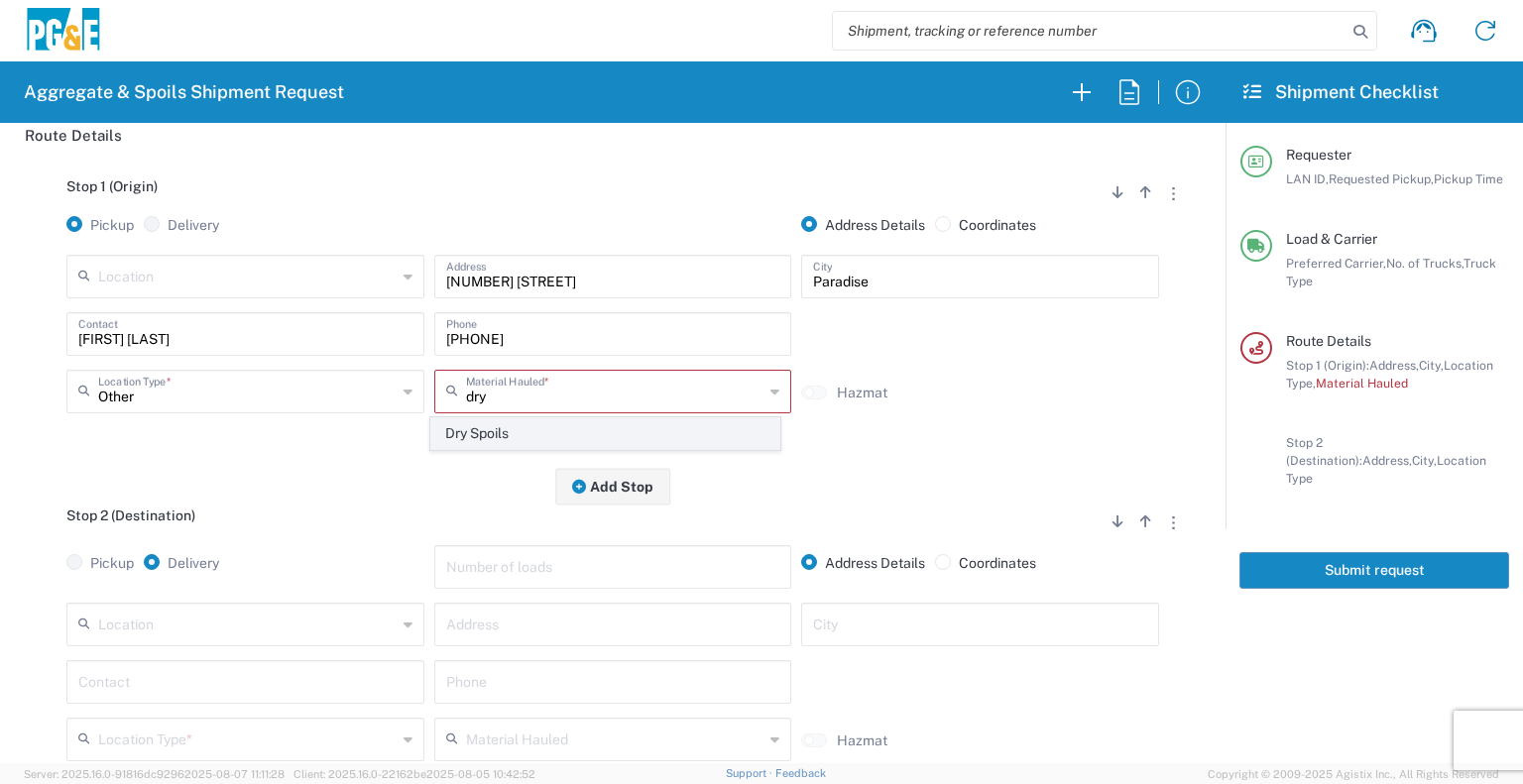click on "Dry Spoils" 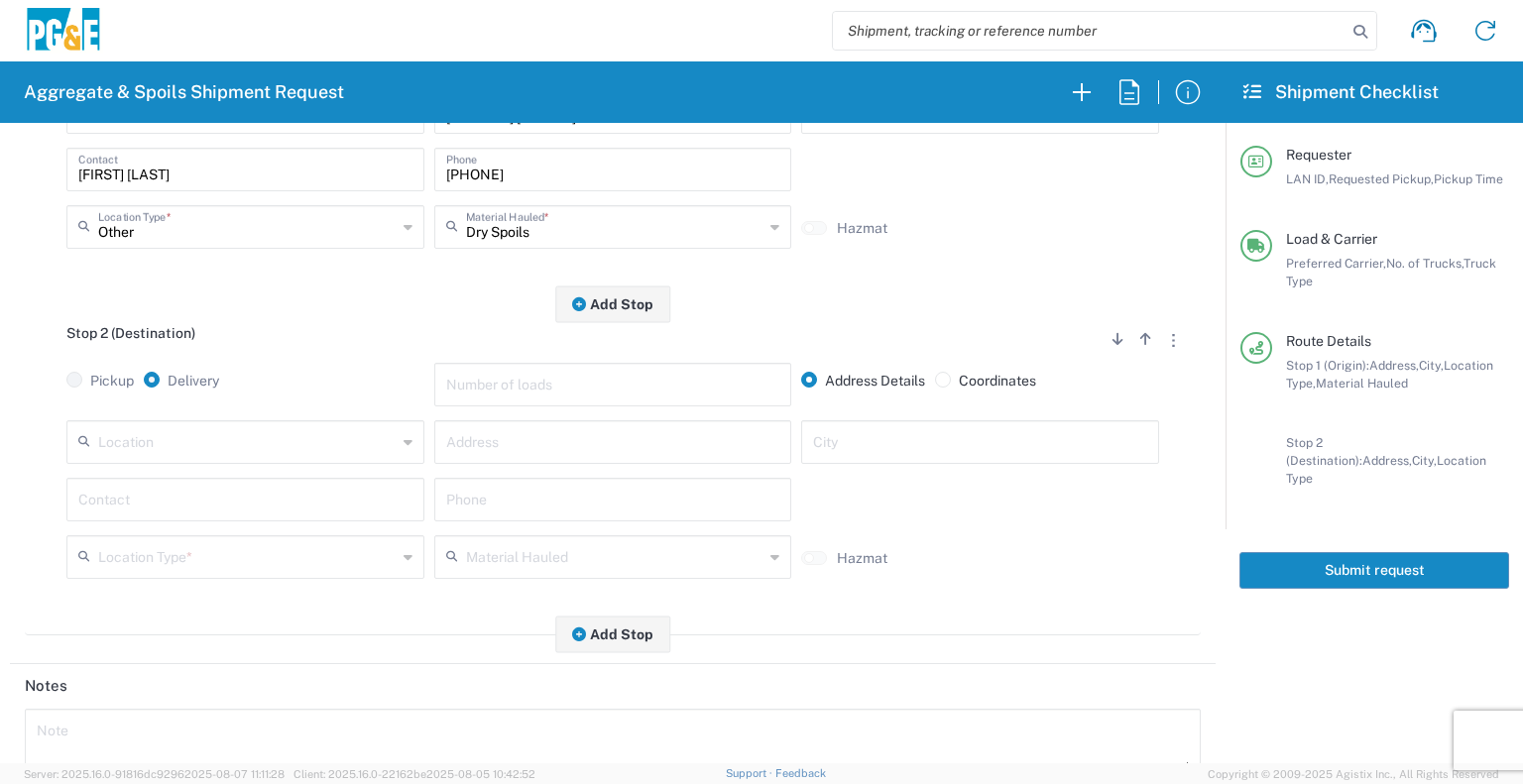 scroll, scrollTop: 395, scrollLeft: 0, axis: vertical 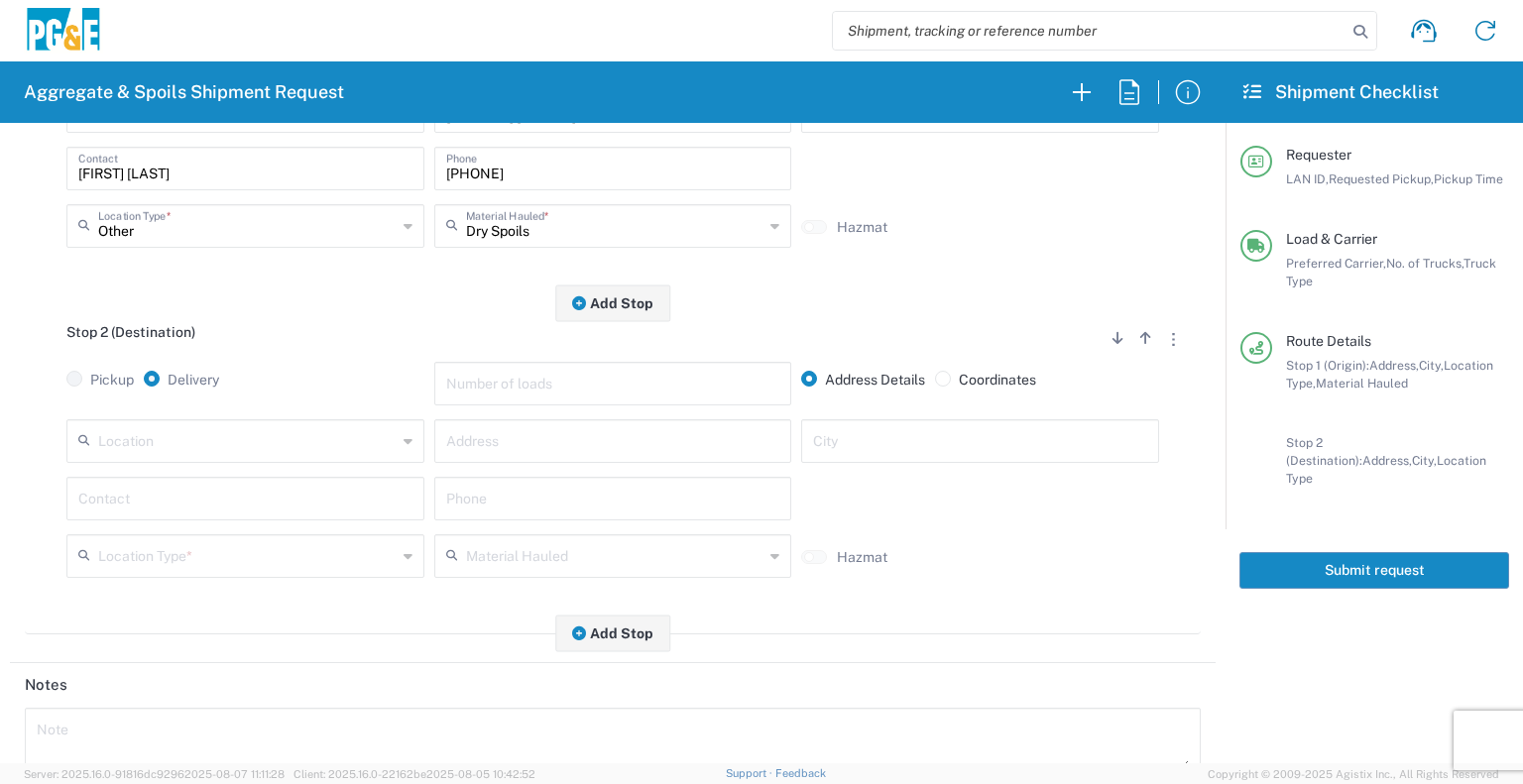 click on "Location" 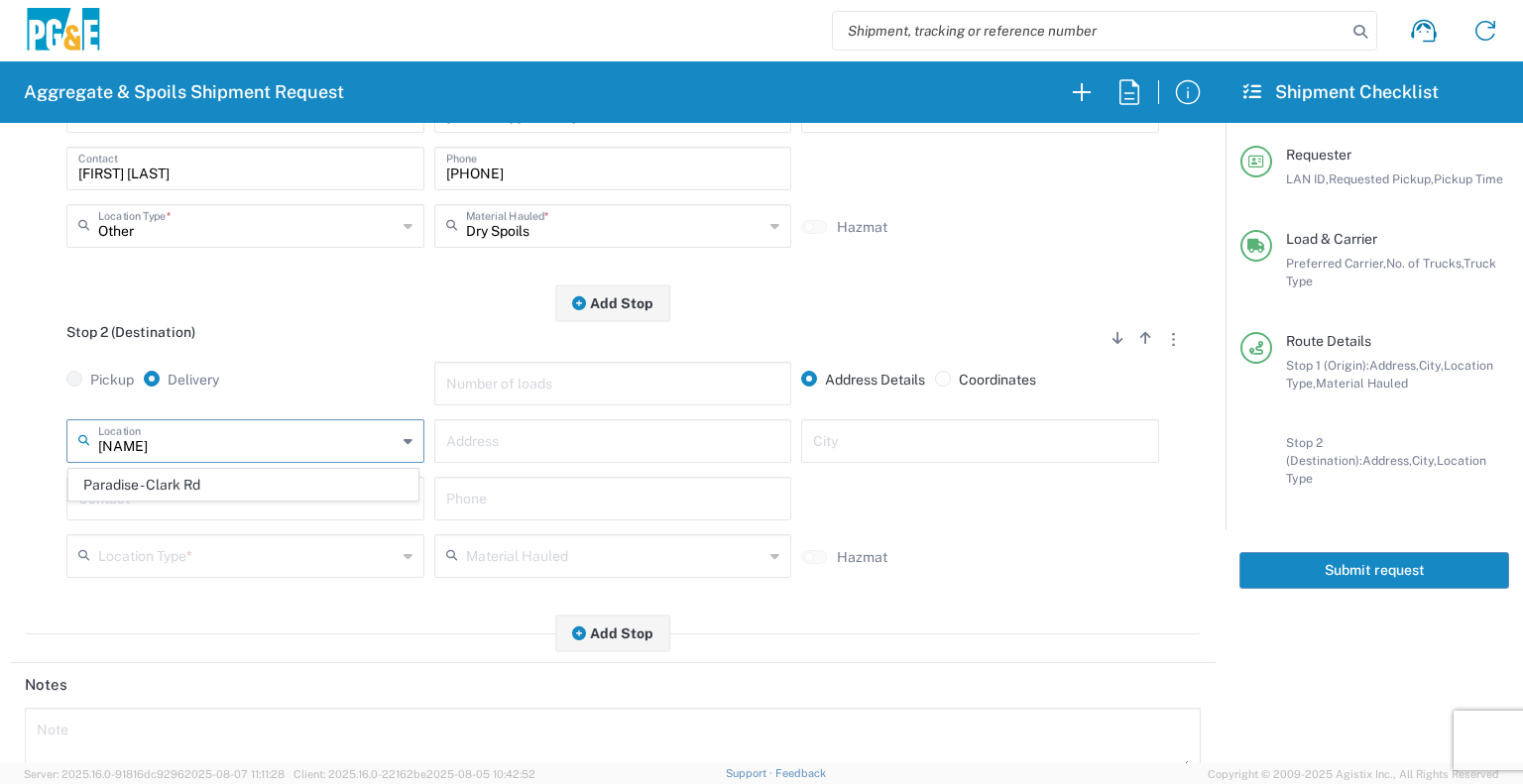 type on "Paradise - Clark Rd" 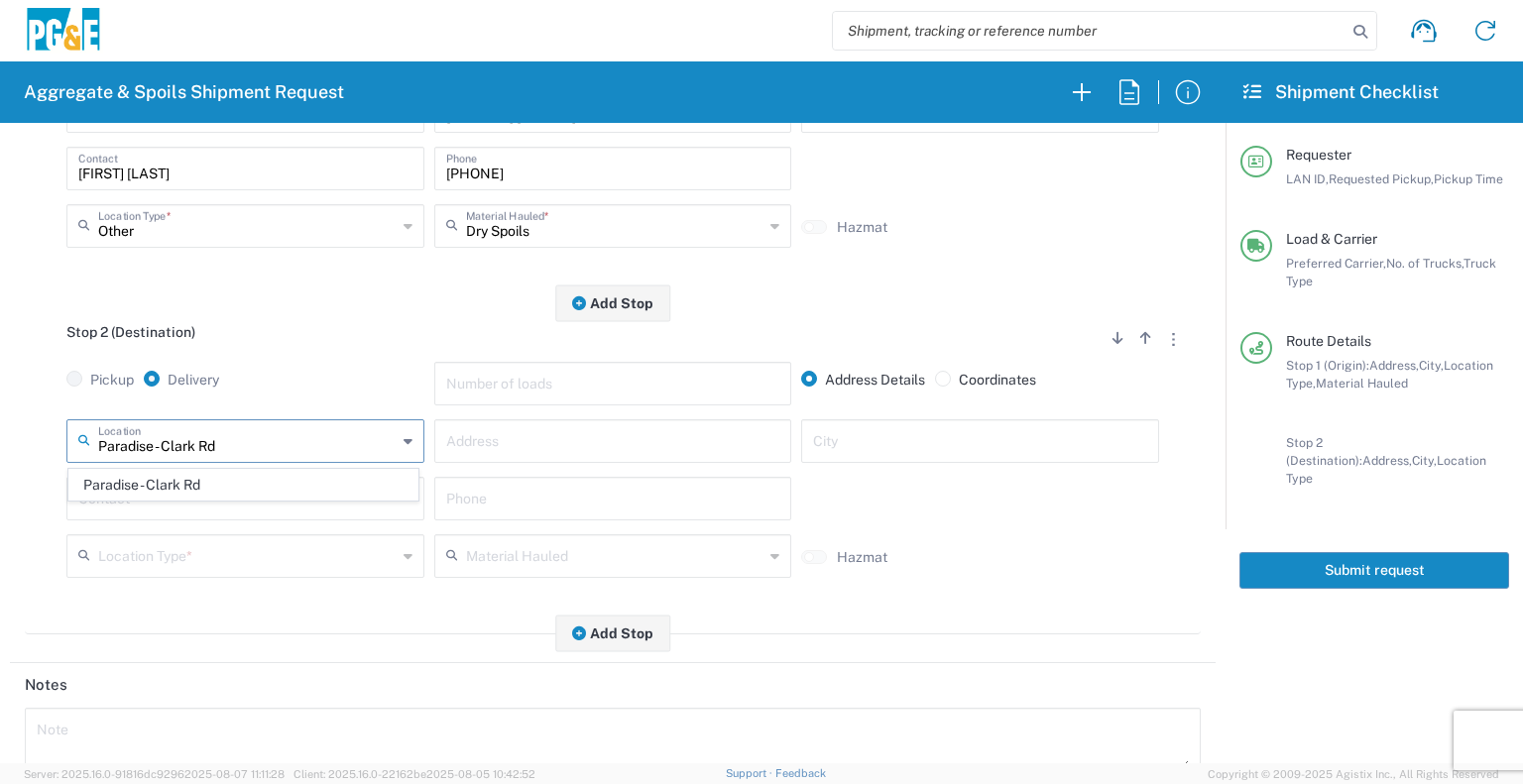 type on "5365 Clark Rd" 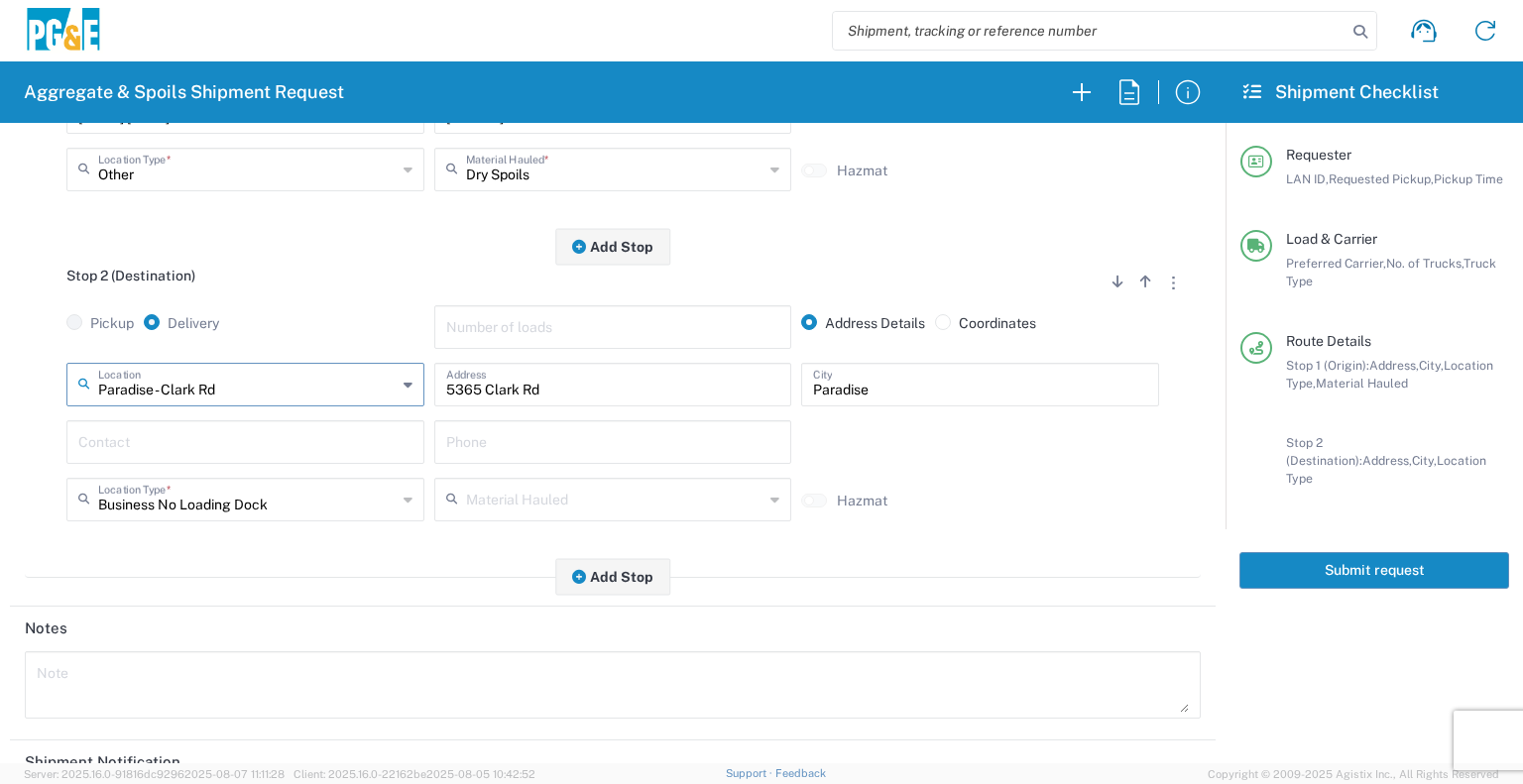 scroll, scrollTop: 454, scrollLeft: 0, axis: vertical 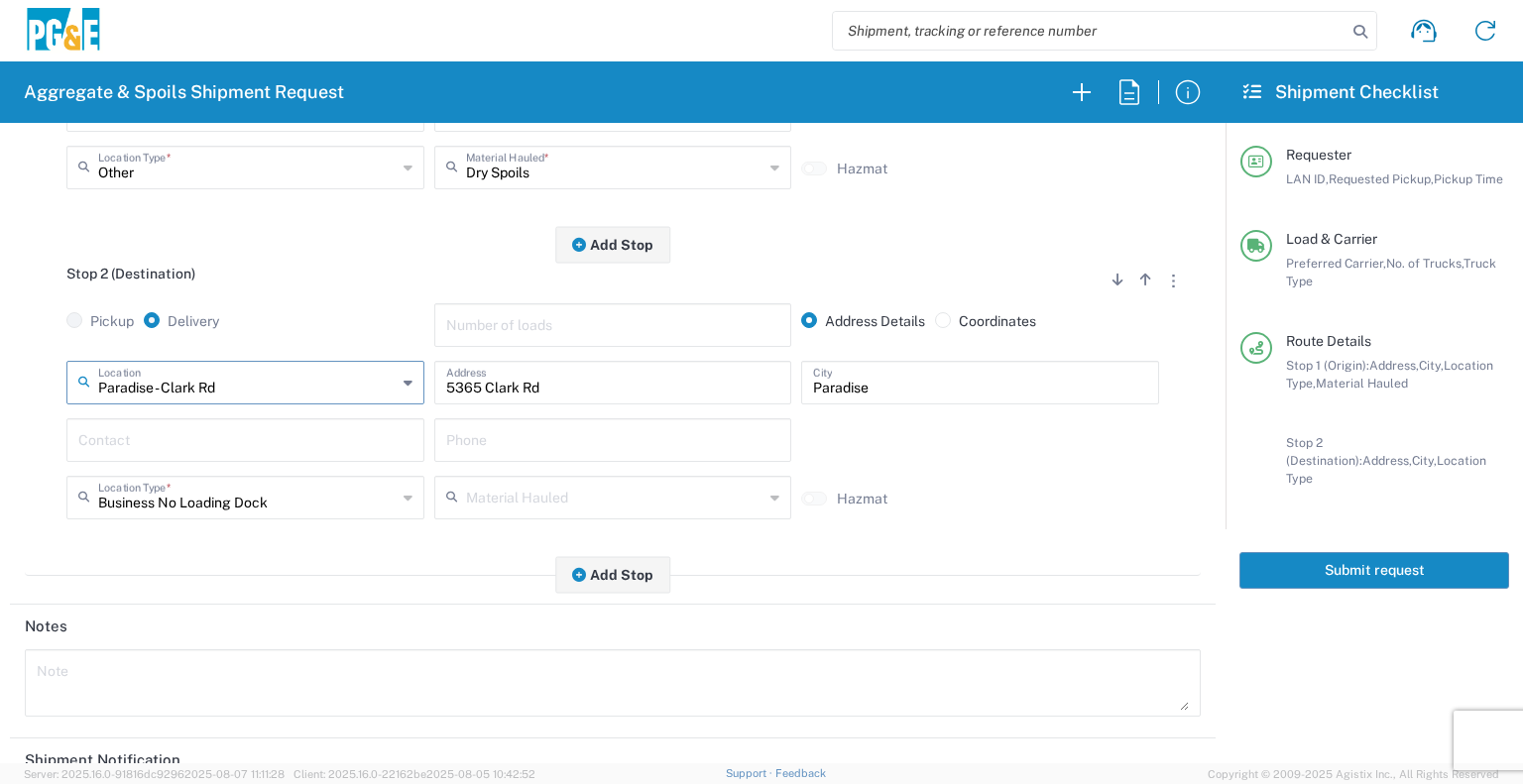 type on "Paradise - Clark Rd" 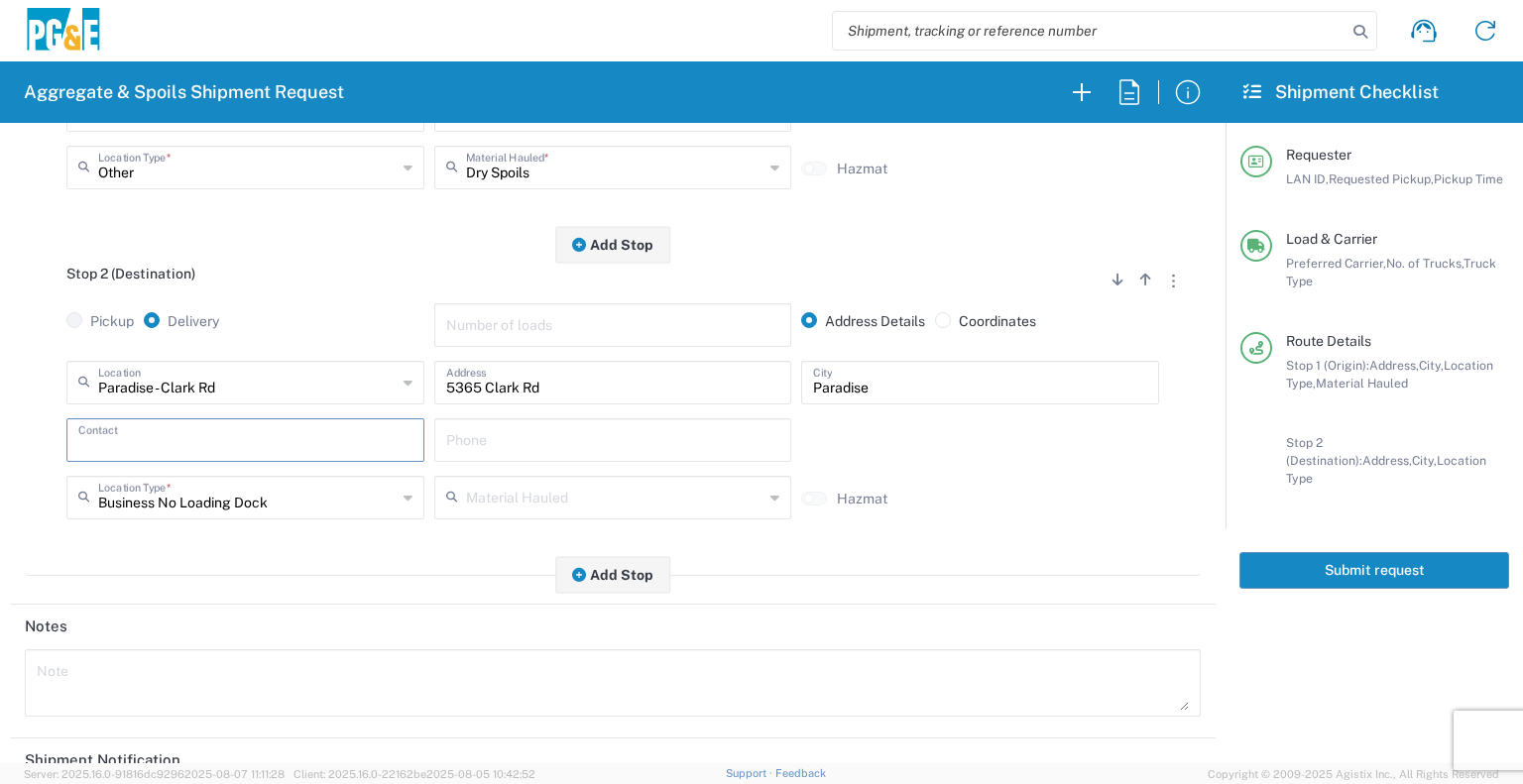 click at bounding box center [245, 438] 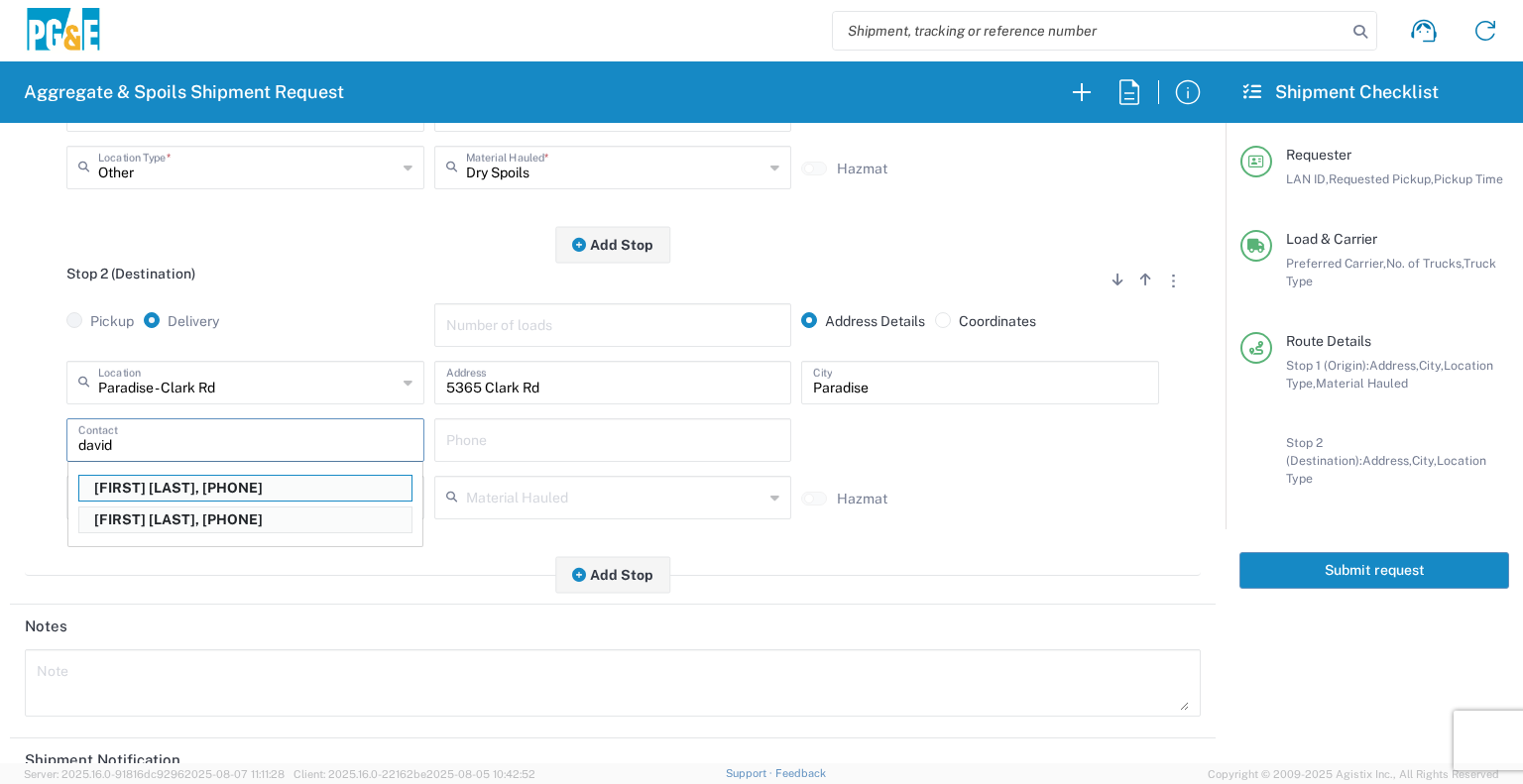 type on "David McGregor" 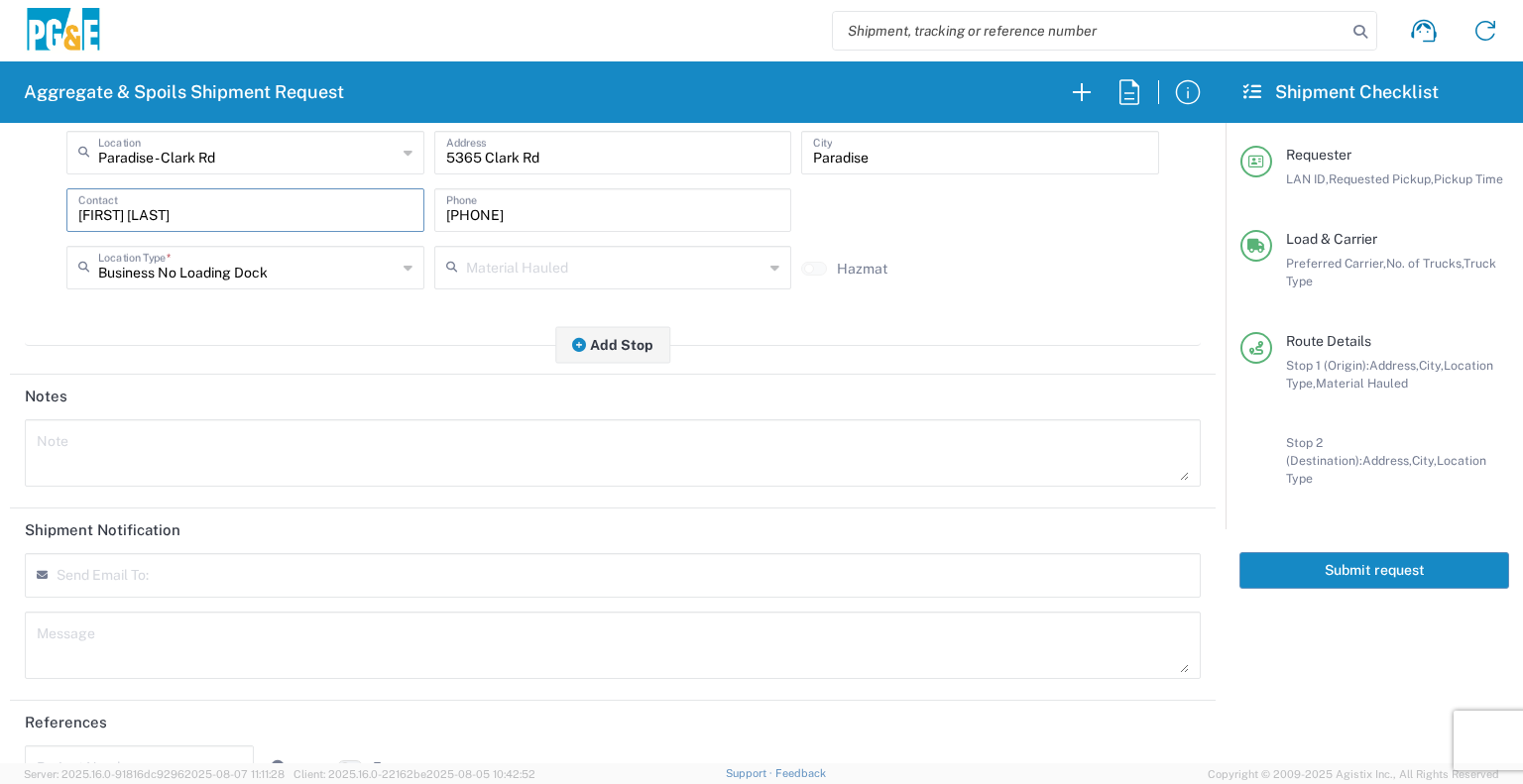 scroll, scrollTop: 685, scrollLeft: 0, axis: vertical 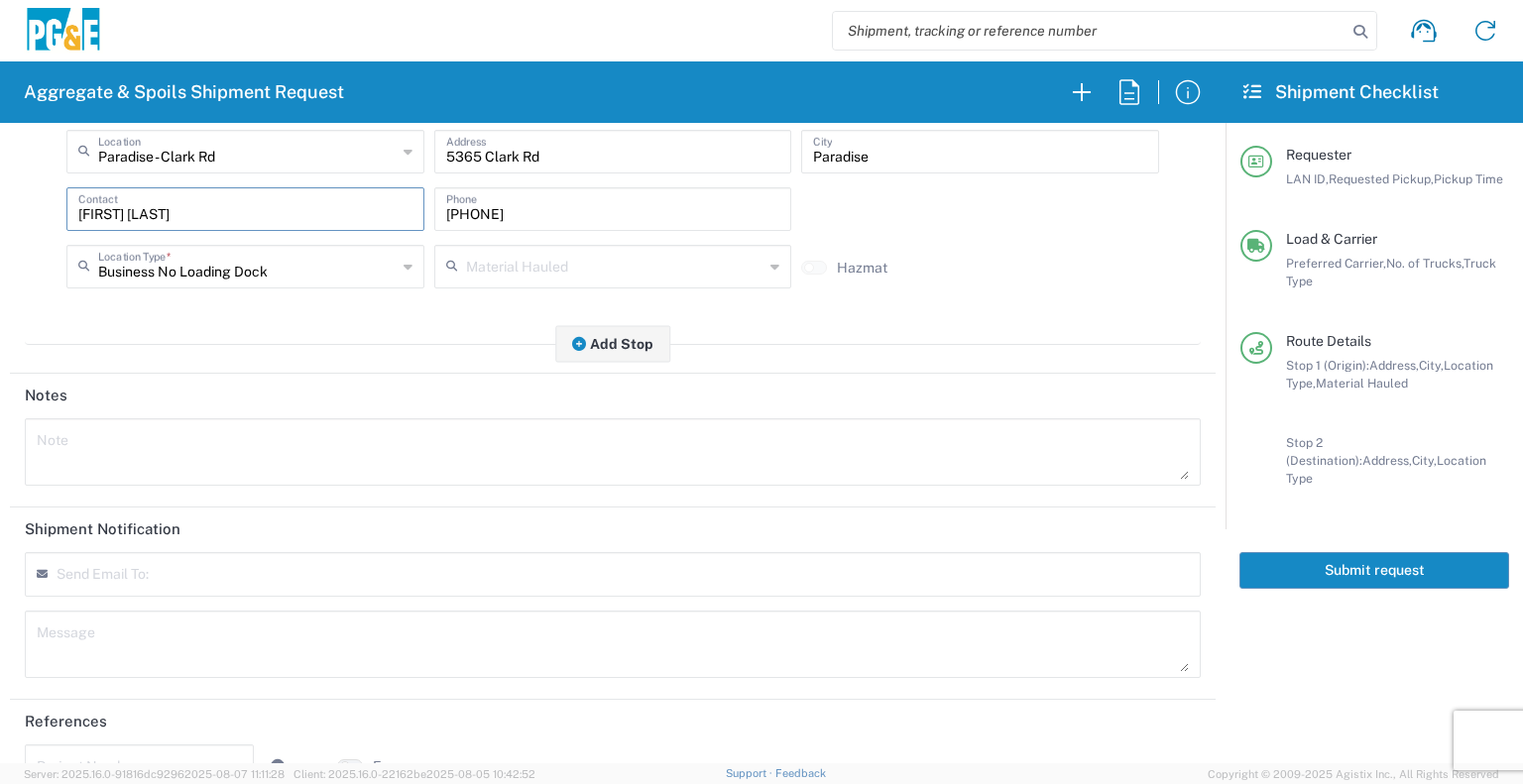 type on "David McGregor" 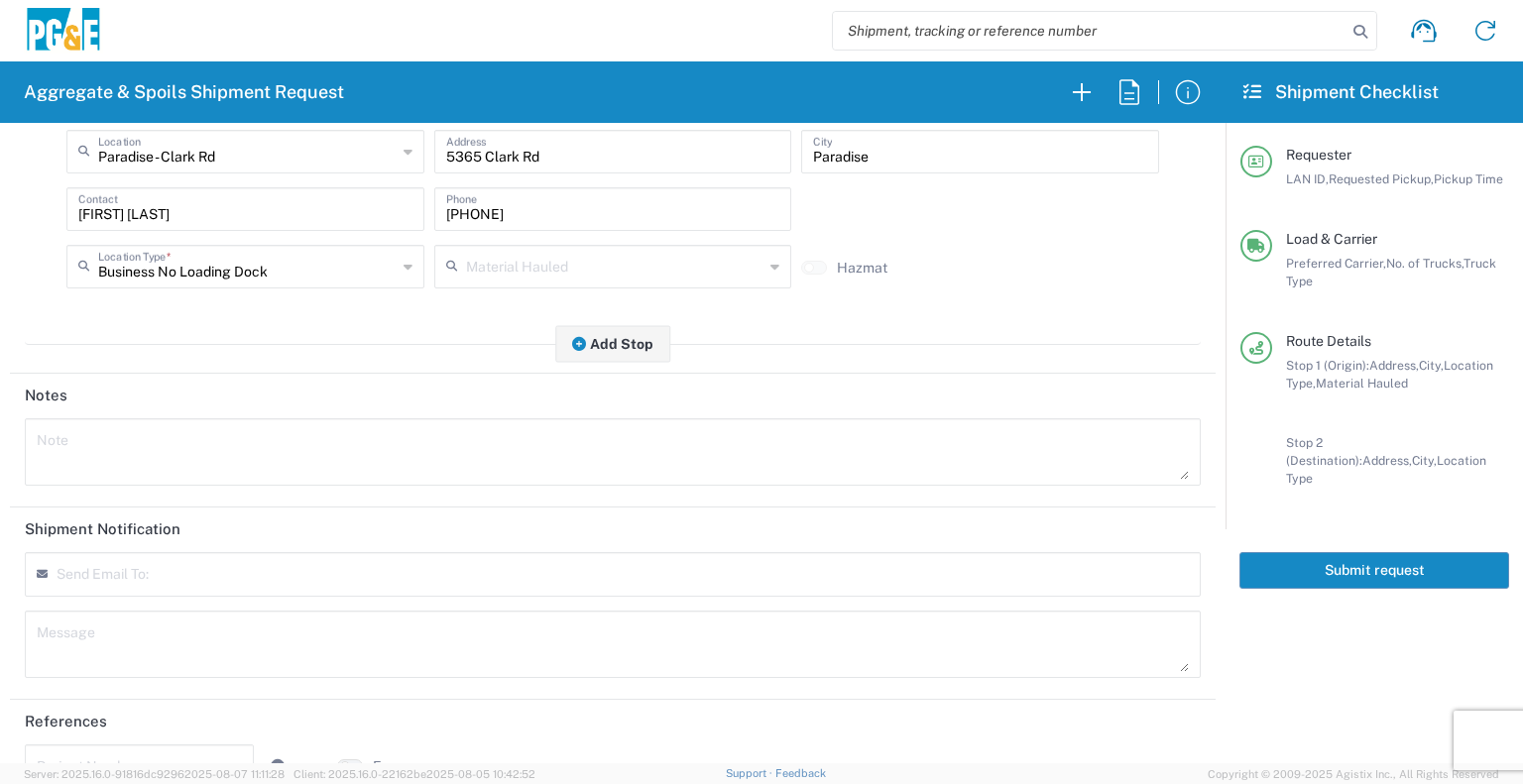 click at bounding box center (153, 582) 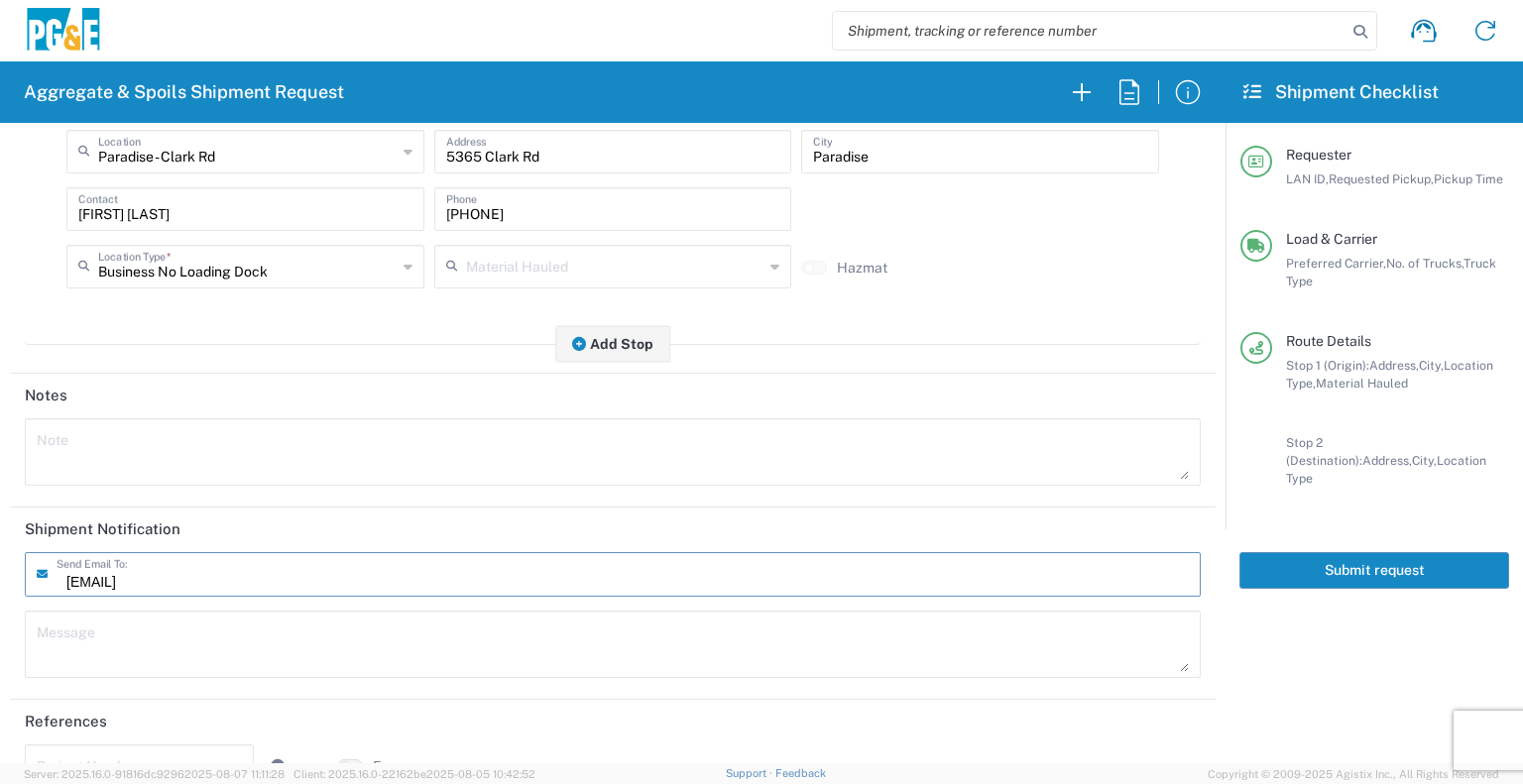 type on "skkj@pge.com" 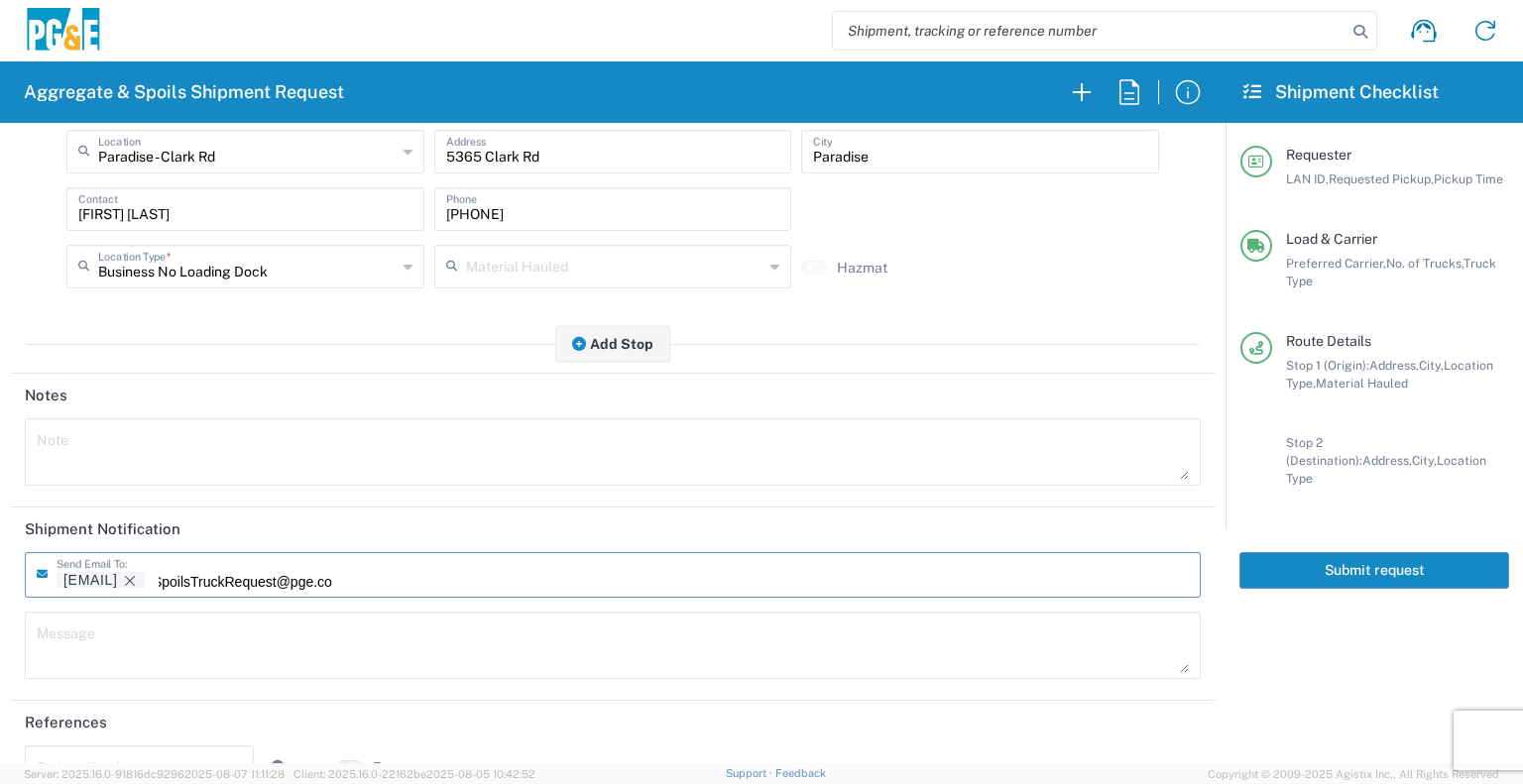 type on "GCSpoilsTruckRequest@pge.com" 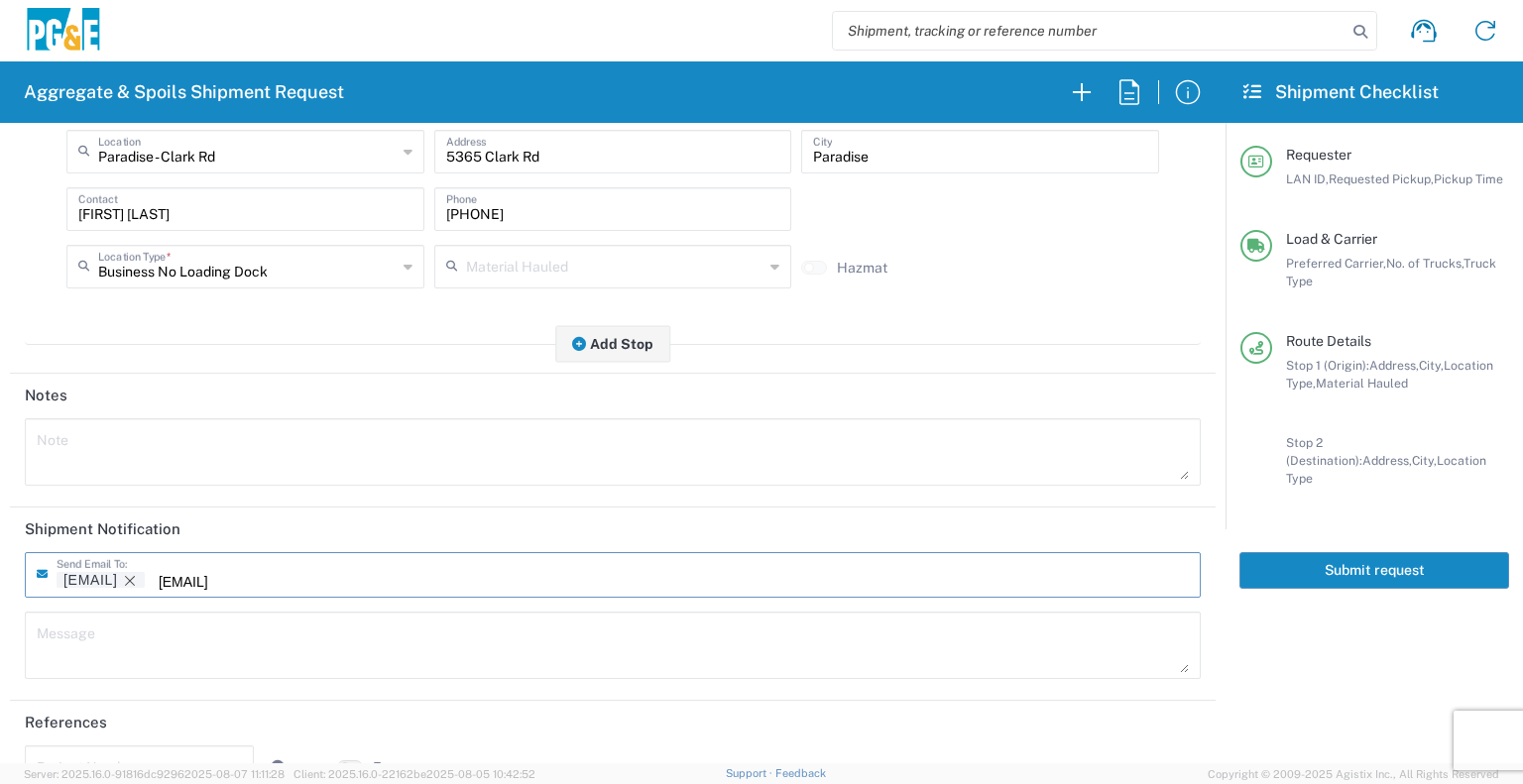 scroll, scrollTop: 0, scrollLeft: 39, axis: horizontal 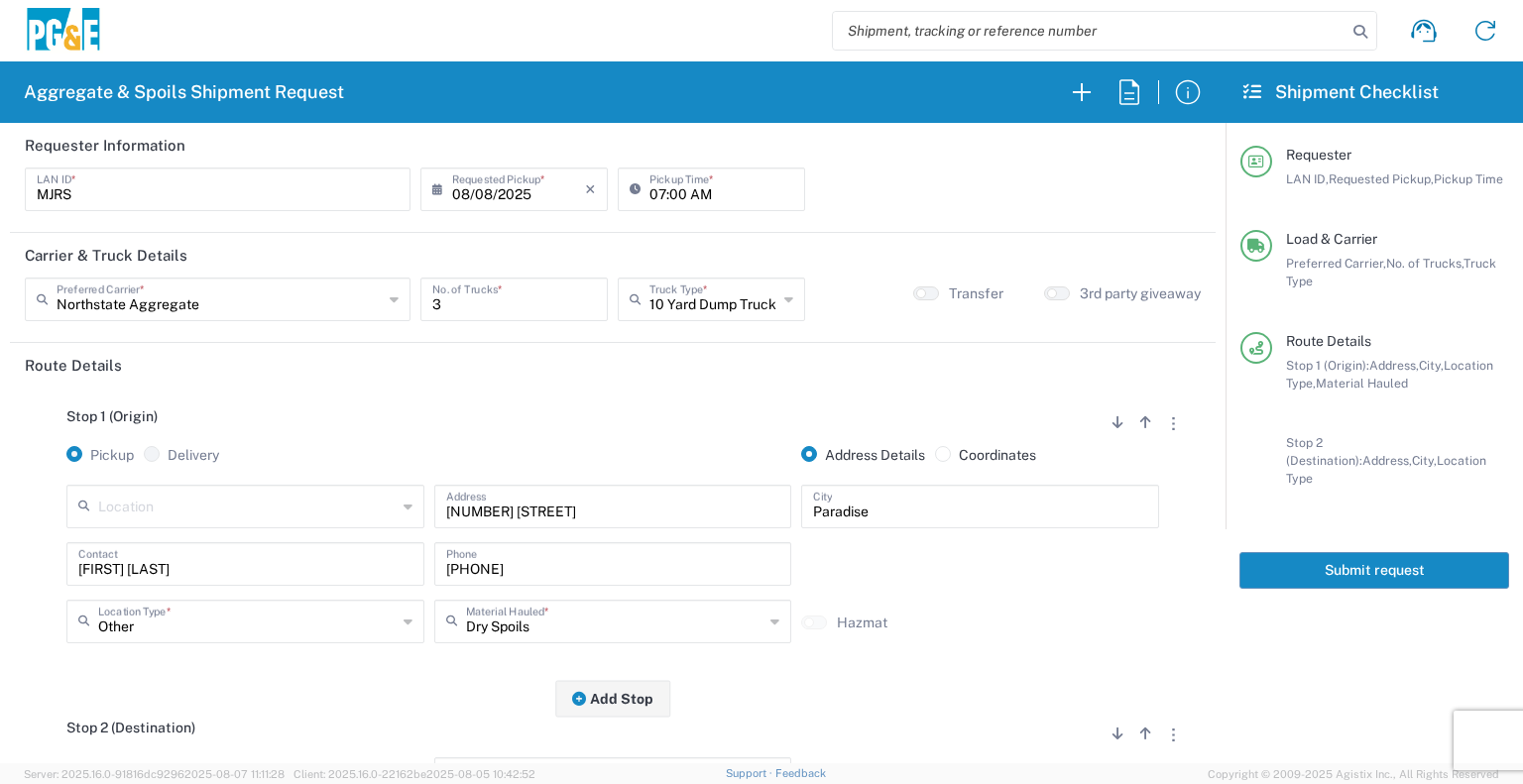 click on "Submit request" 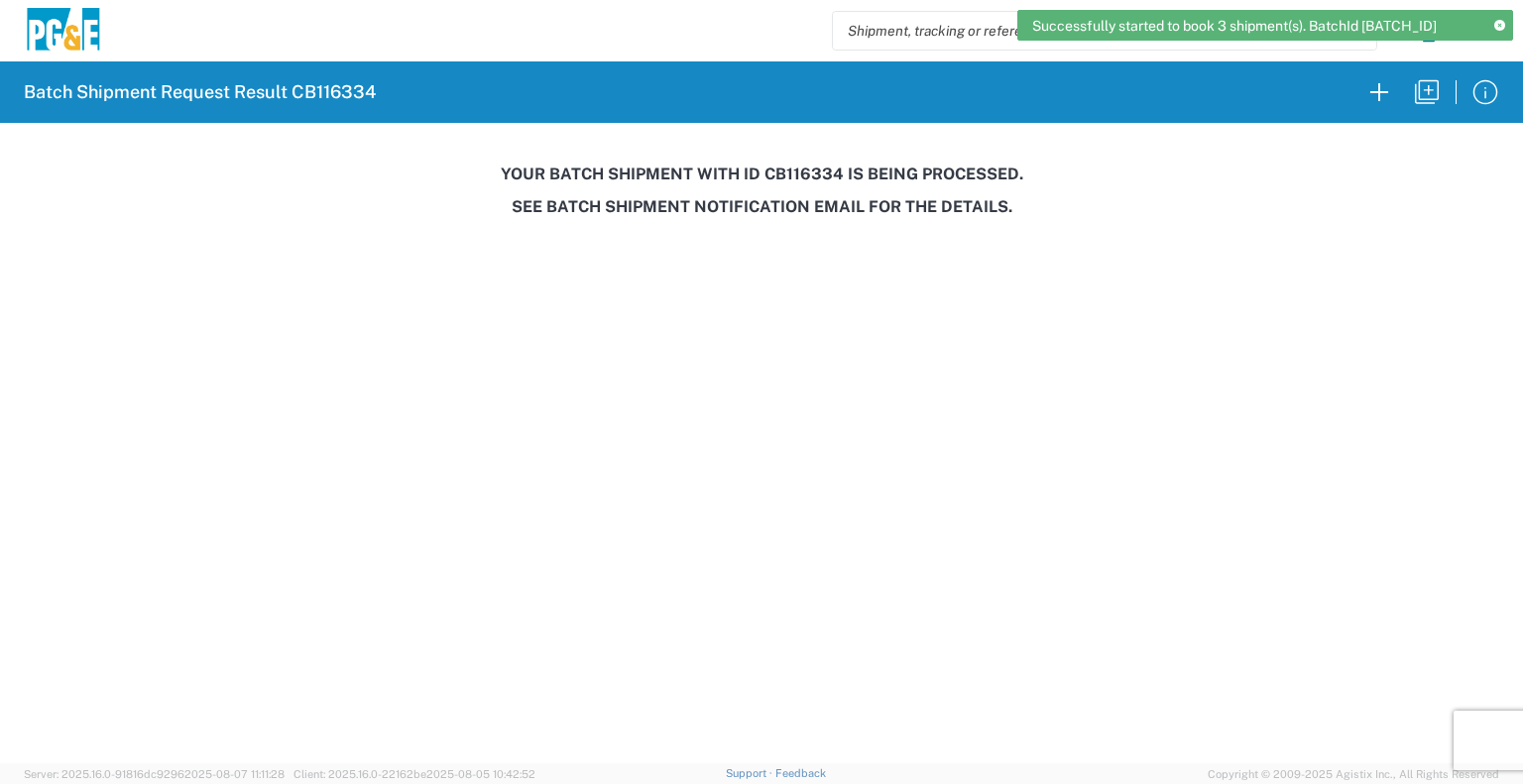 click on "Your batch shipment with id CB116334 is being processed." 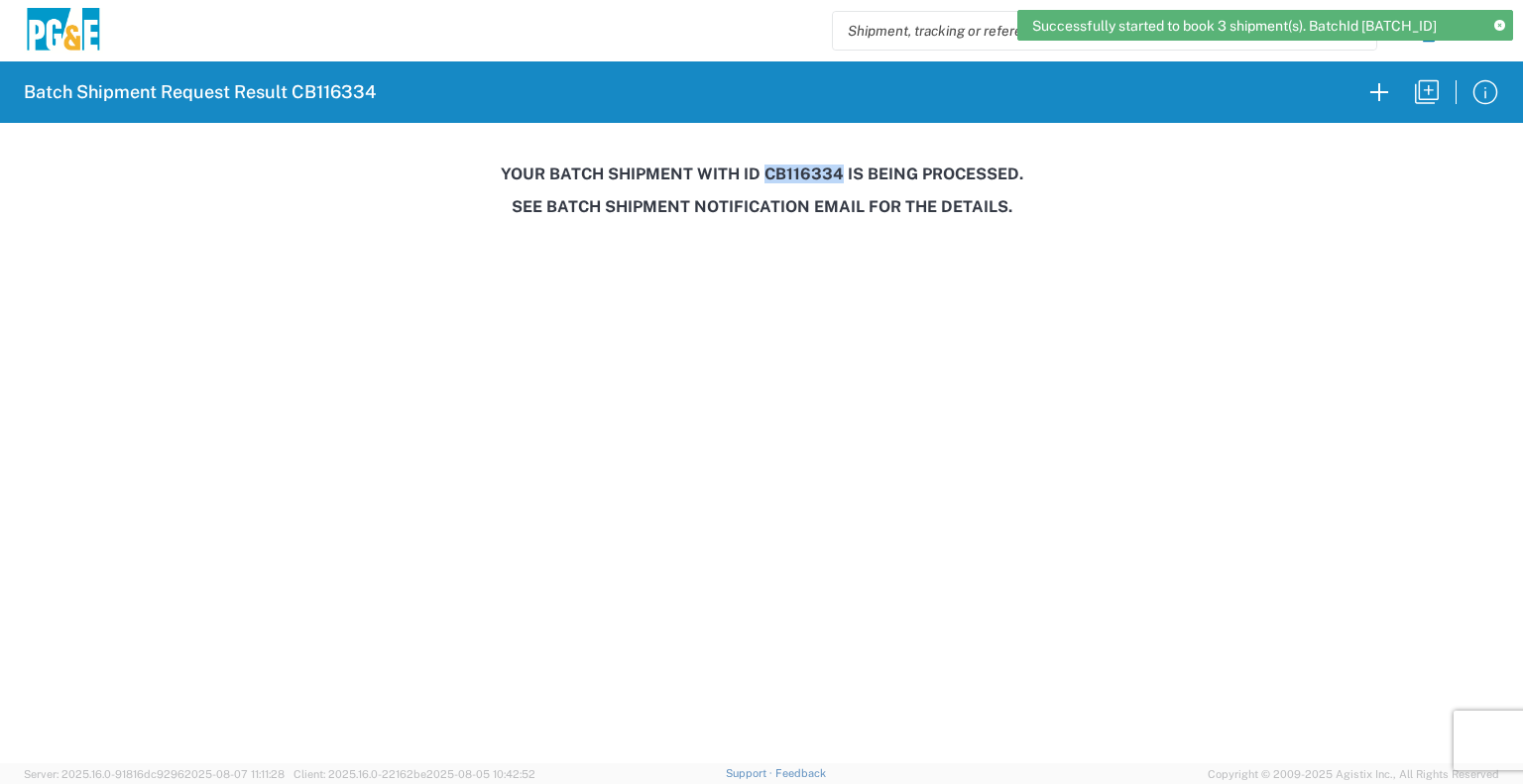 click on "Your batch shipment with id CB116334 is being processed." 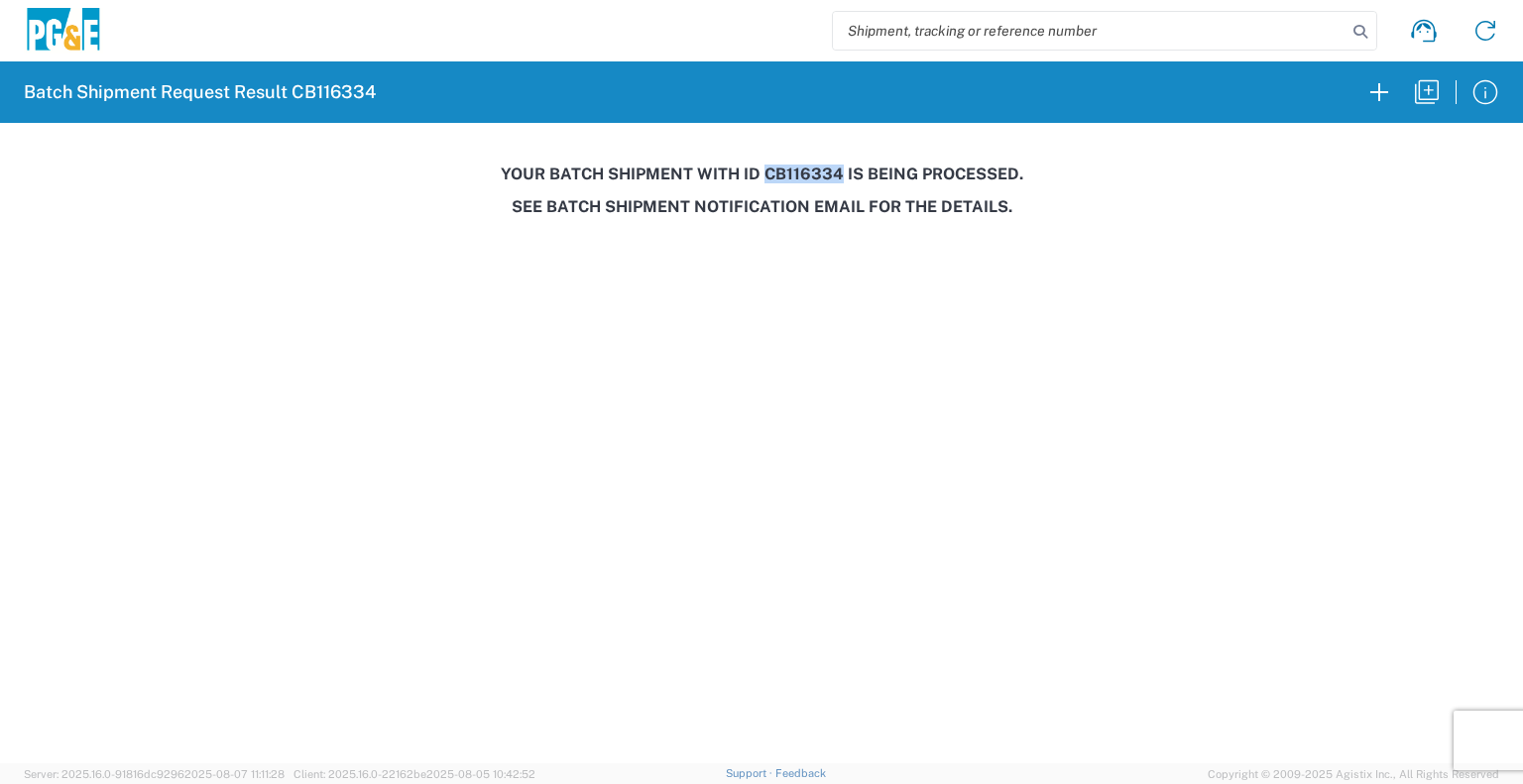 copy on "CB116334" 